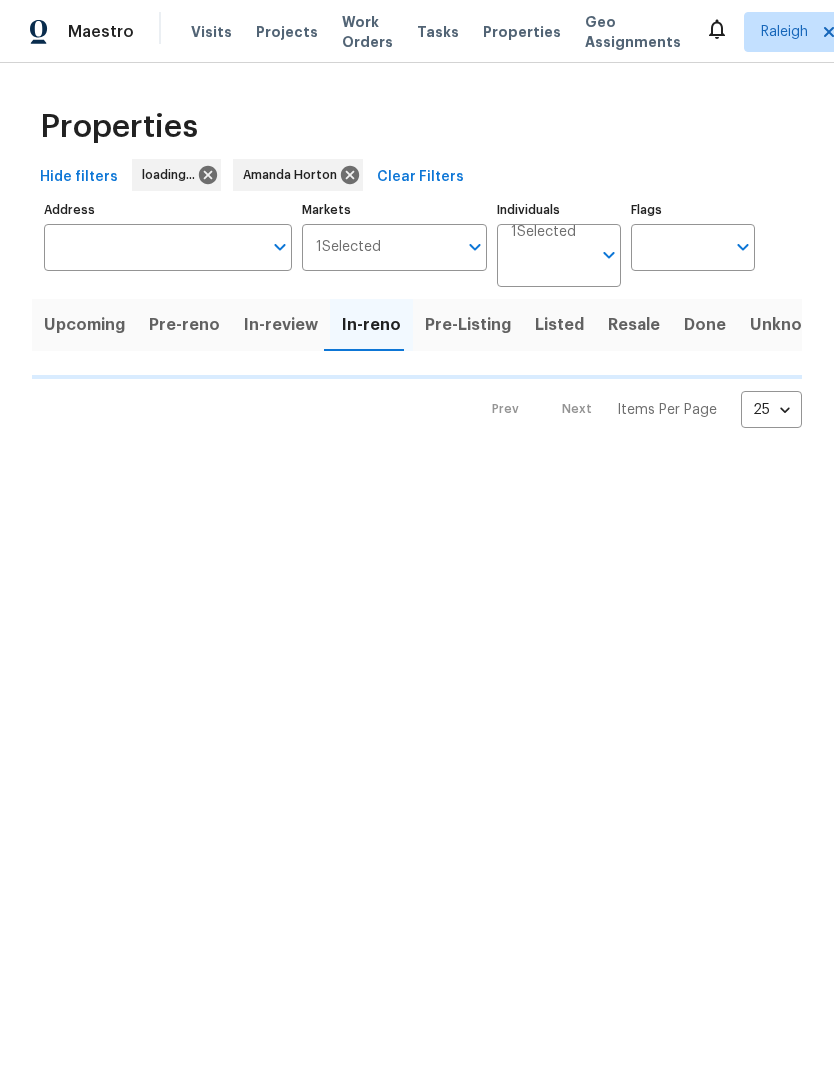 scroll, scrollTop: 0, scrollLeft: 0, axis: both 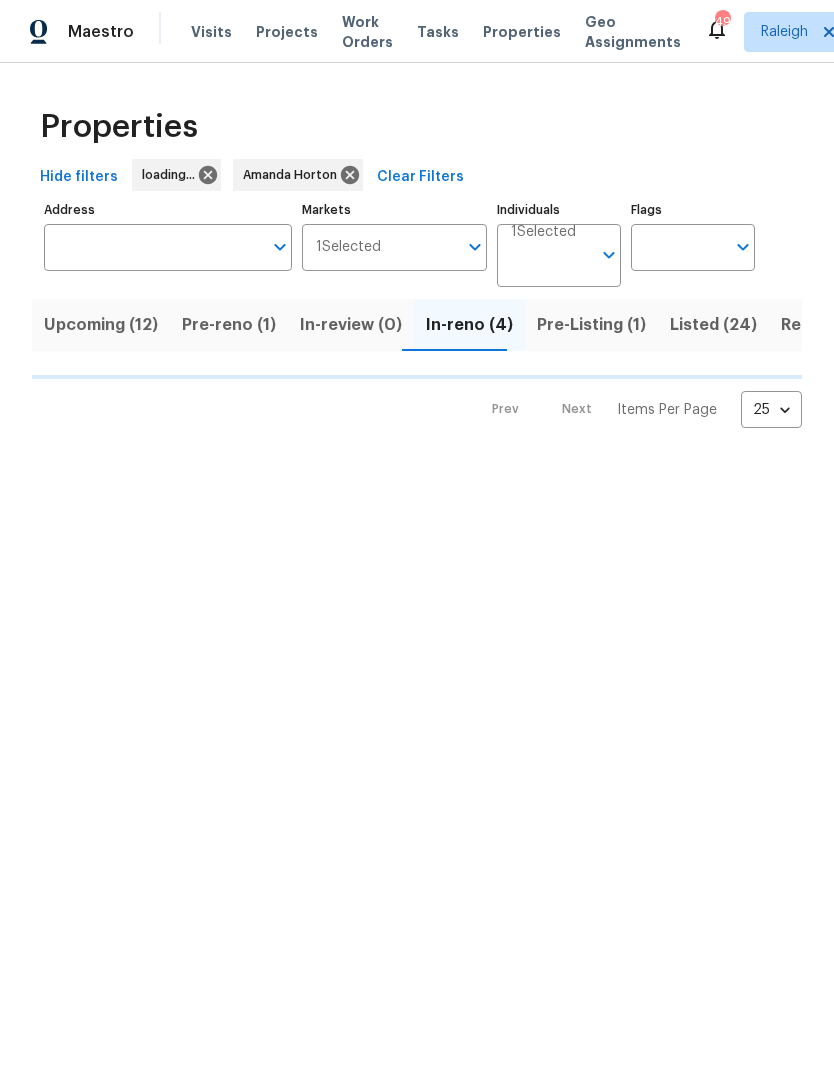 click on "Address" at bounding box center (153, 247) 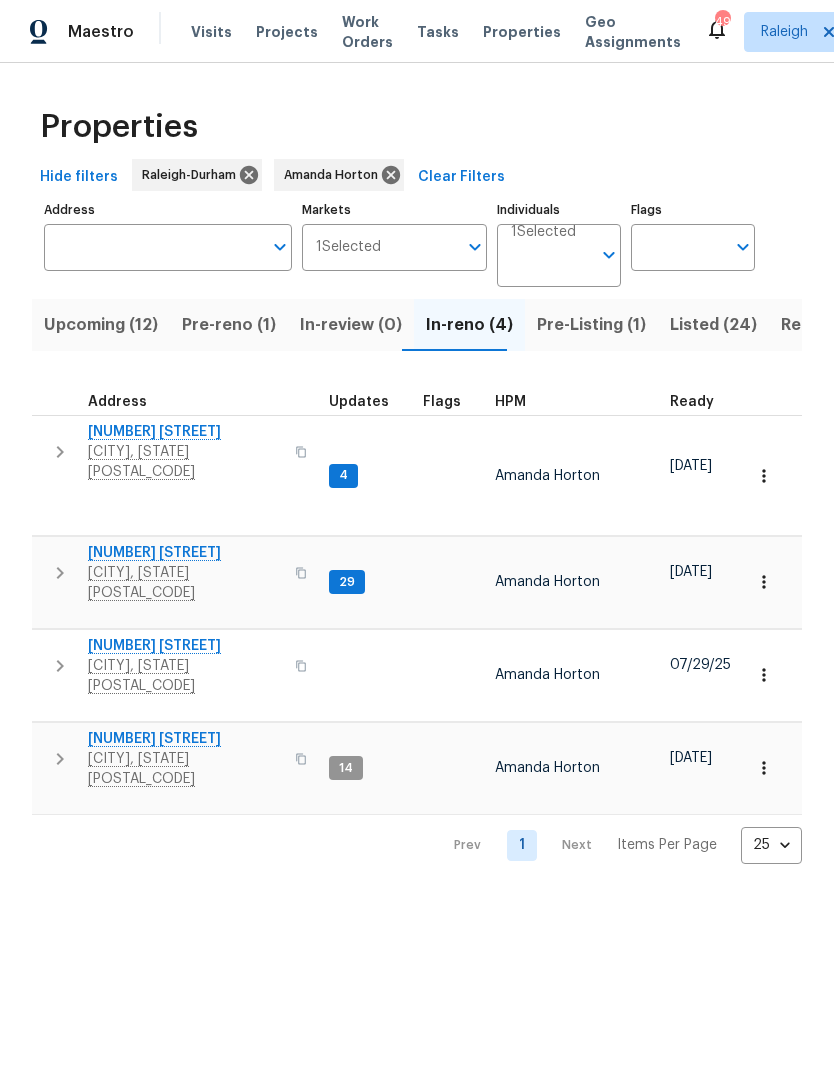 click on "Address" at bounding box center [153, 247] 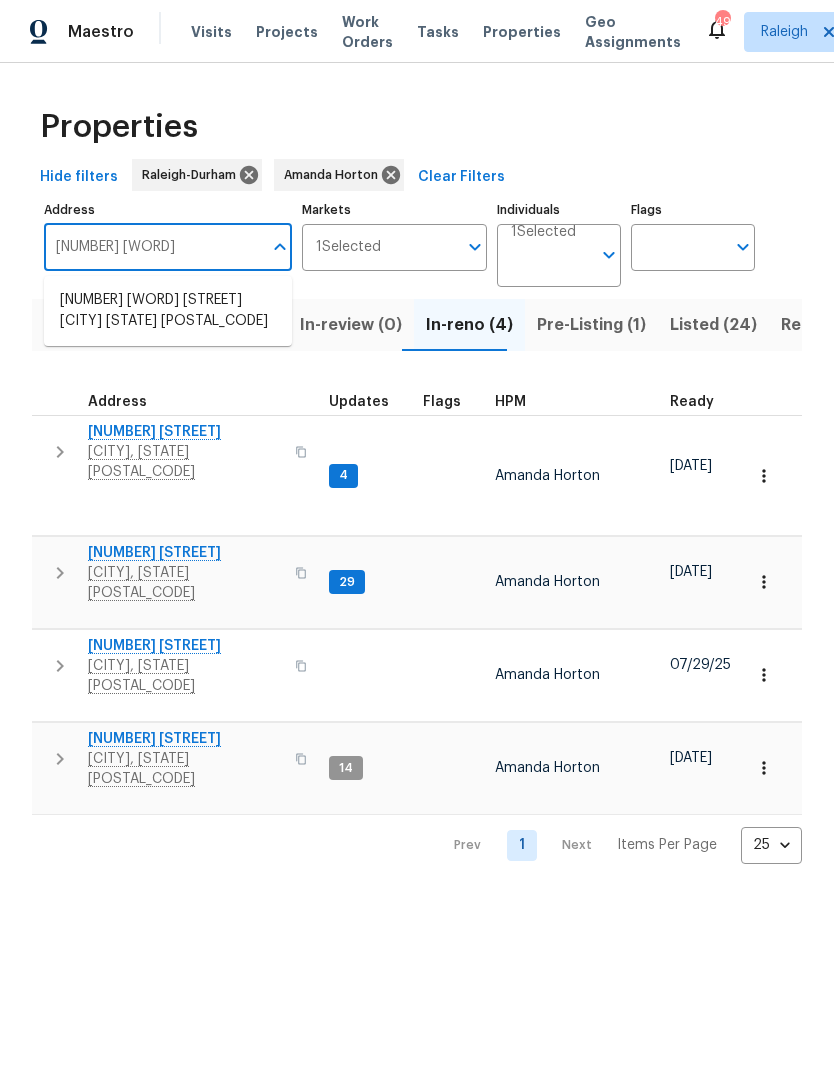type on "213 dwelling" 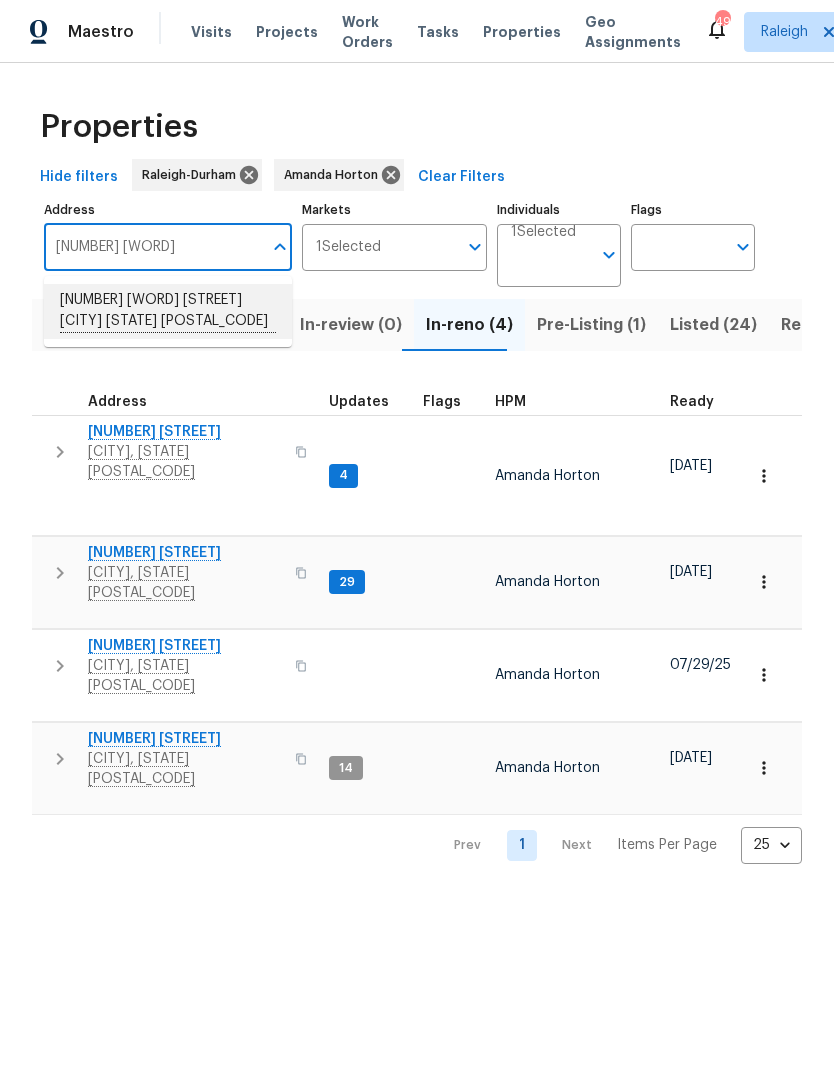 click on "213 Dwelling Pl Knightdale NC 27545" at bounding box center (168, 311) 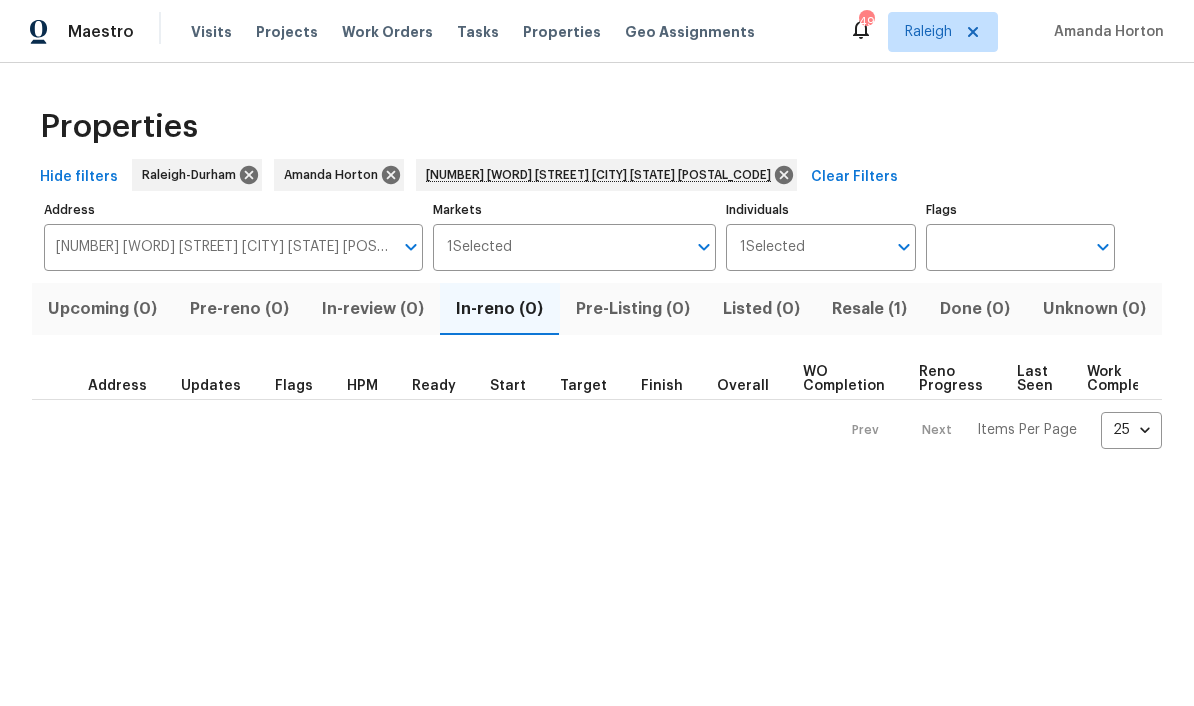 click on "Resale (1)" at bounding box center (870, 309) 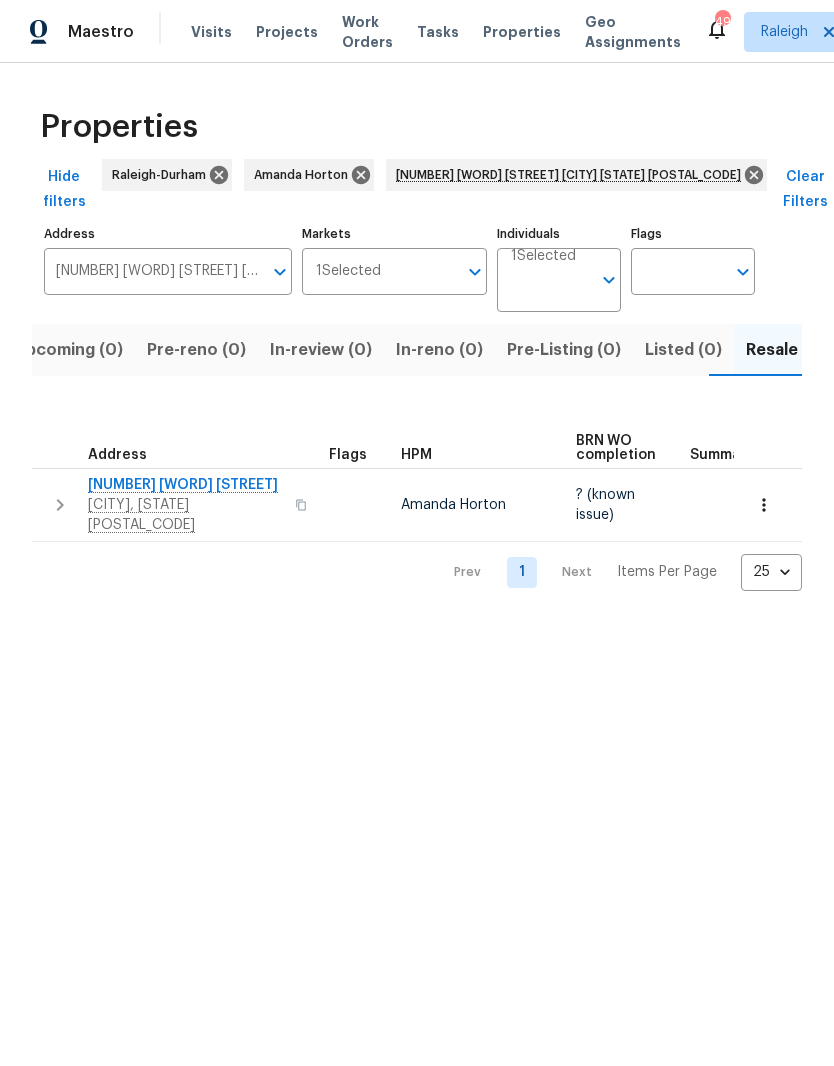 scroll, scrollTop: 0, scrollLeft: 32, axis: horizontal 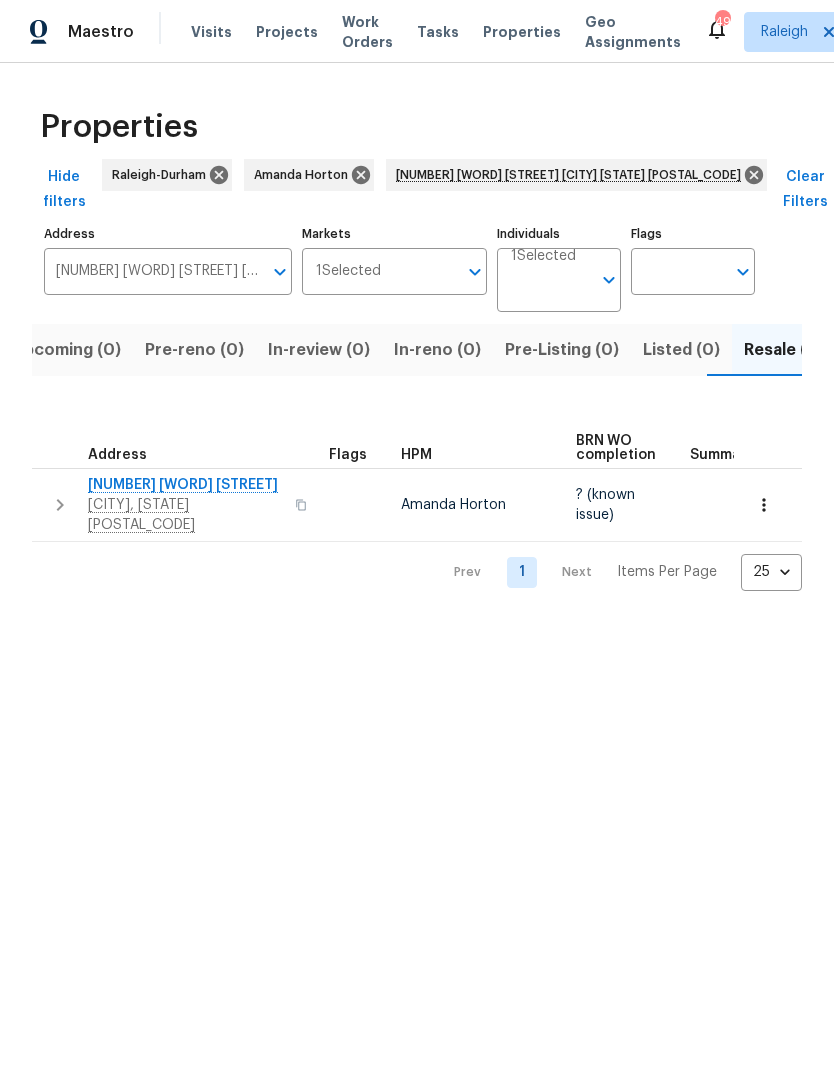click on "[NUMBER] [STREET]" at bounding box center [185, 485] 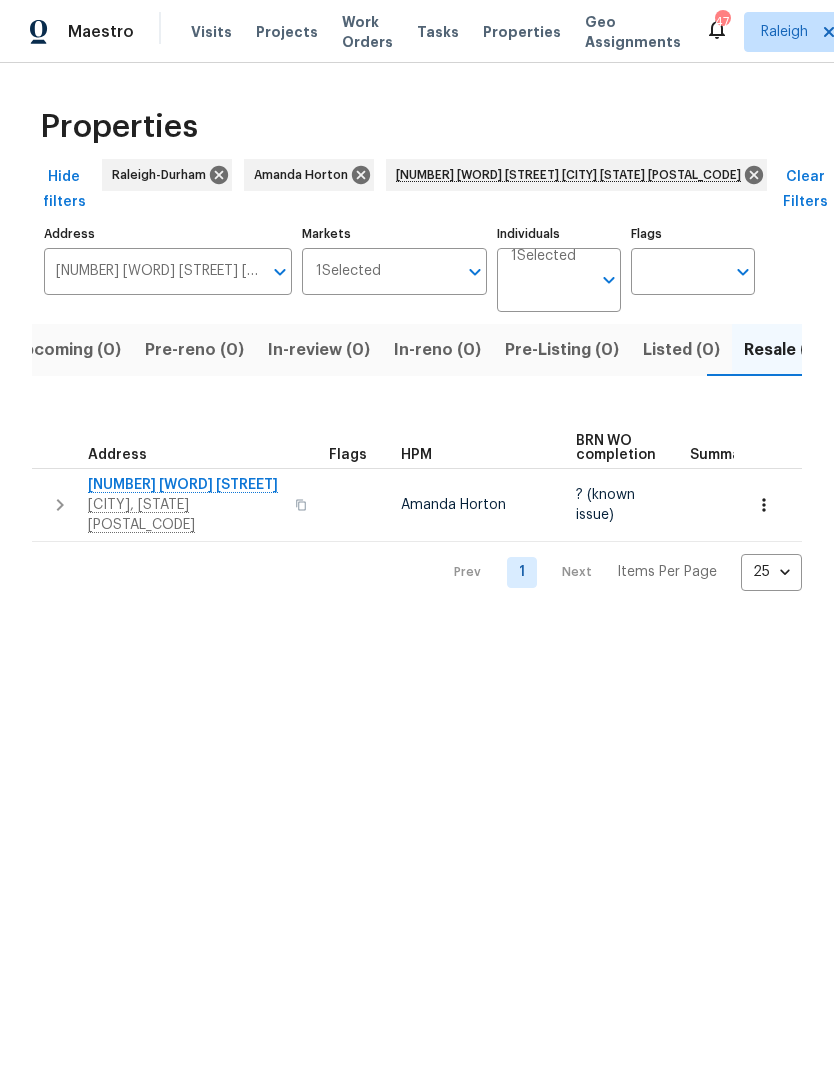 click at bounding box center [764, 505] 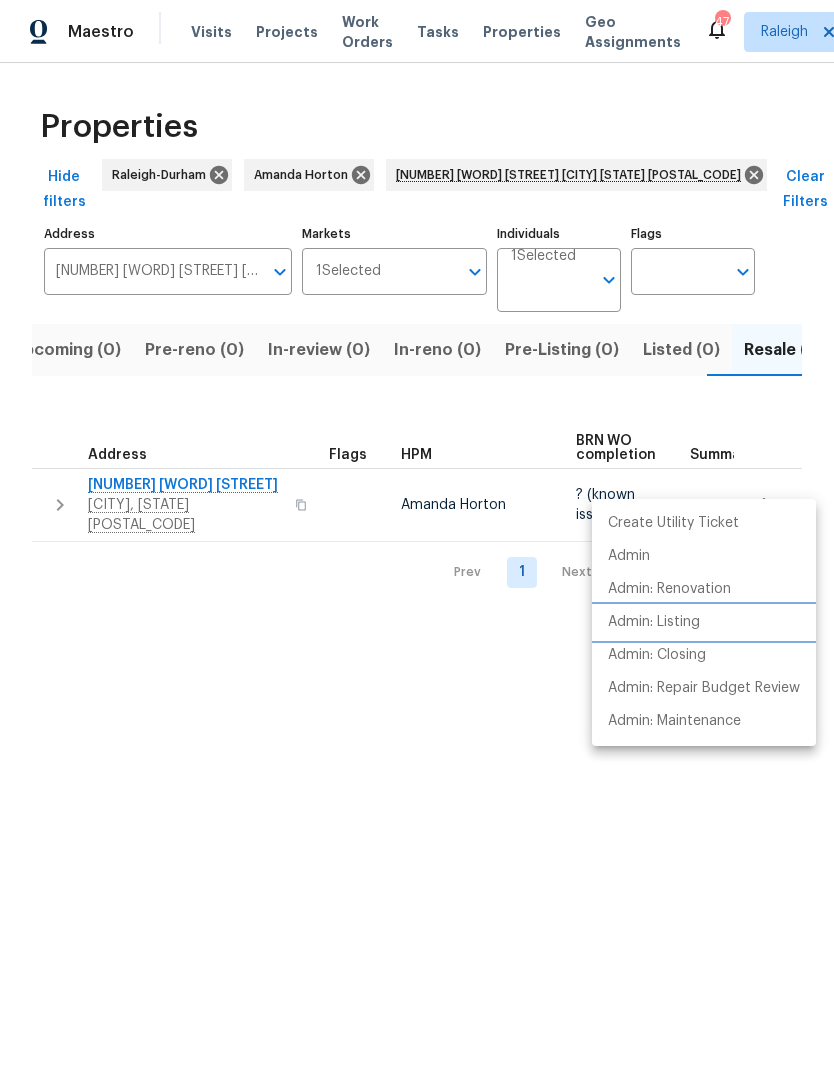click on "Admin: Listing" at bounding box center (704, 622) 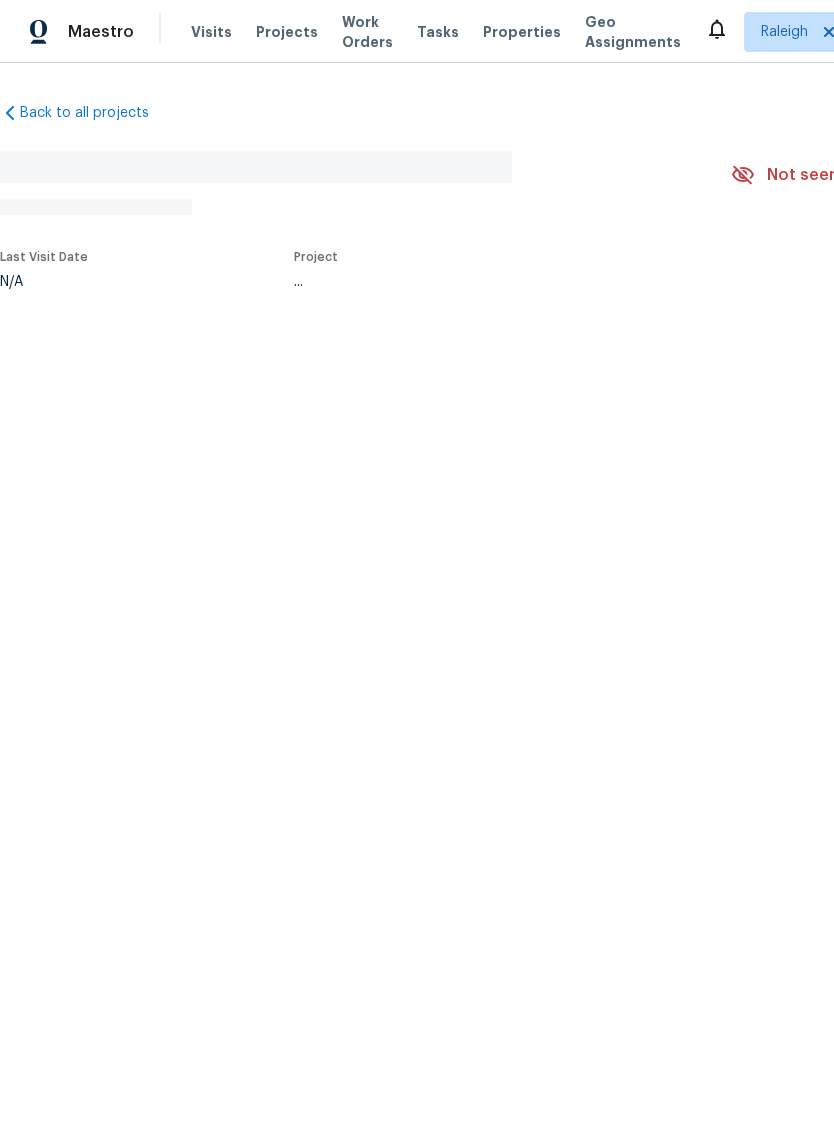scroll, scrollTop: 0, scrollLeft: 0, axis: both 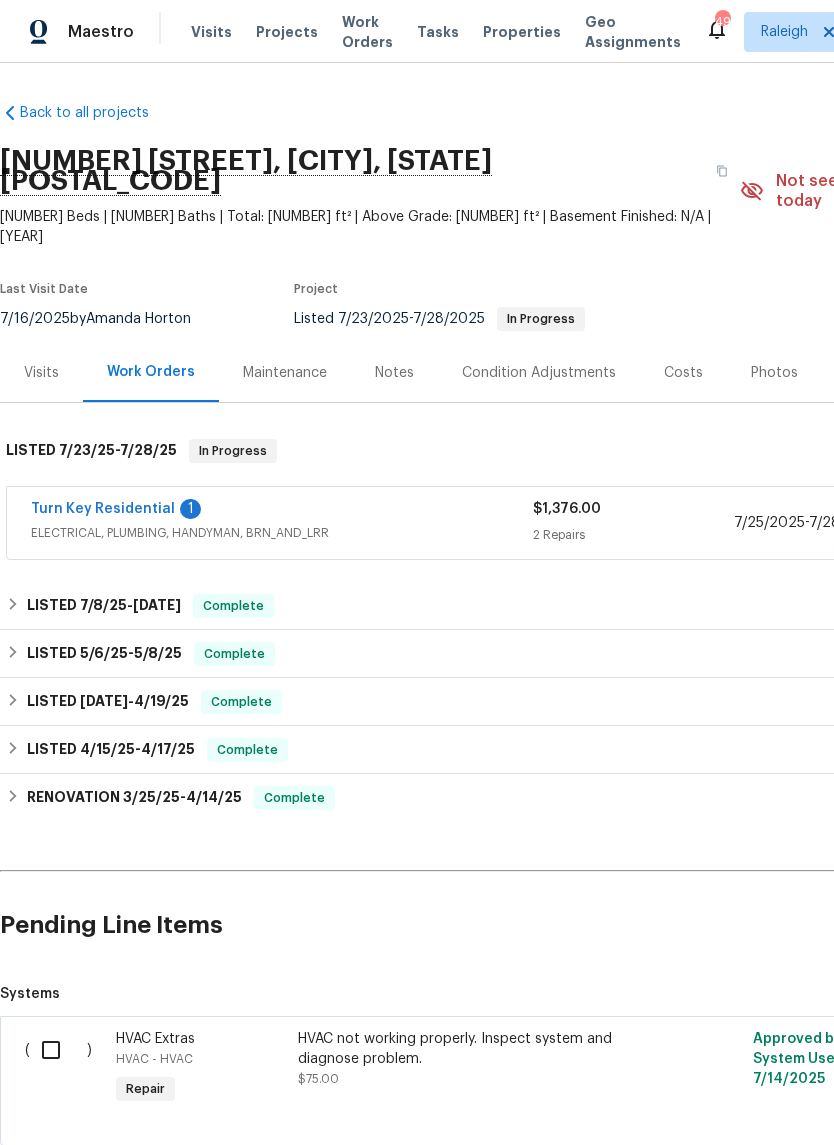 click on "Turn Key Residential" at bounding box center [103, 509] 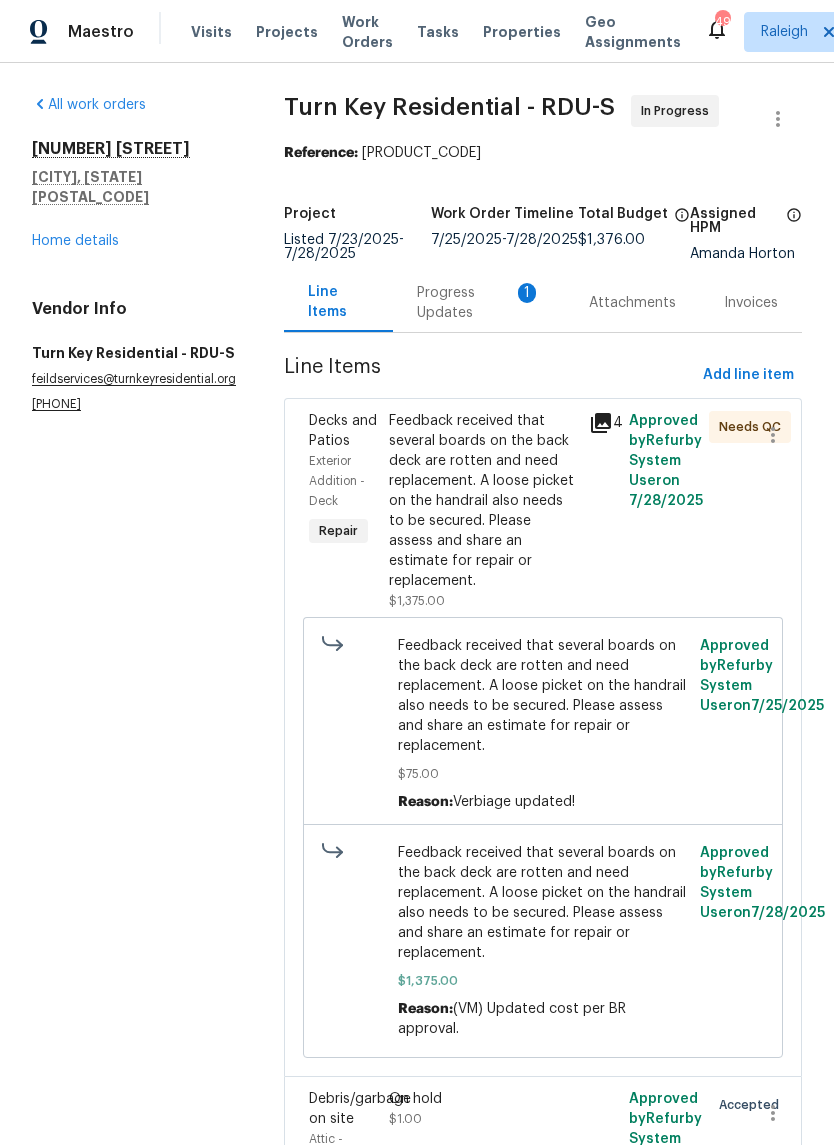 click on "Progress Updates 1" at bounding box center (479, 303) 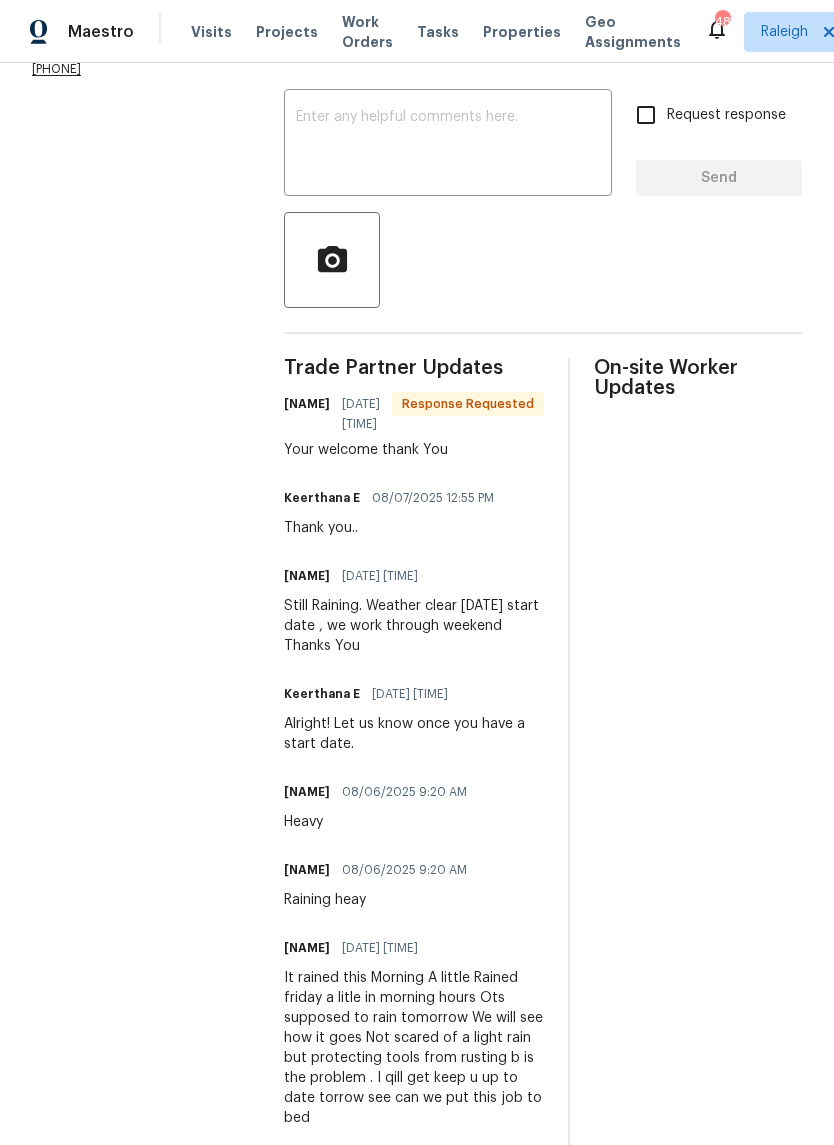 scroll, scrollTop: 334, scrollLeft: 0, axis: vertical 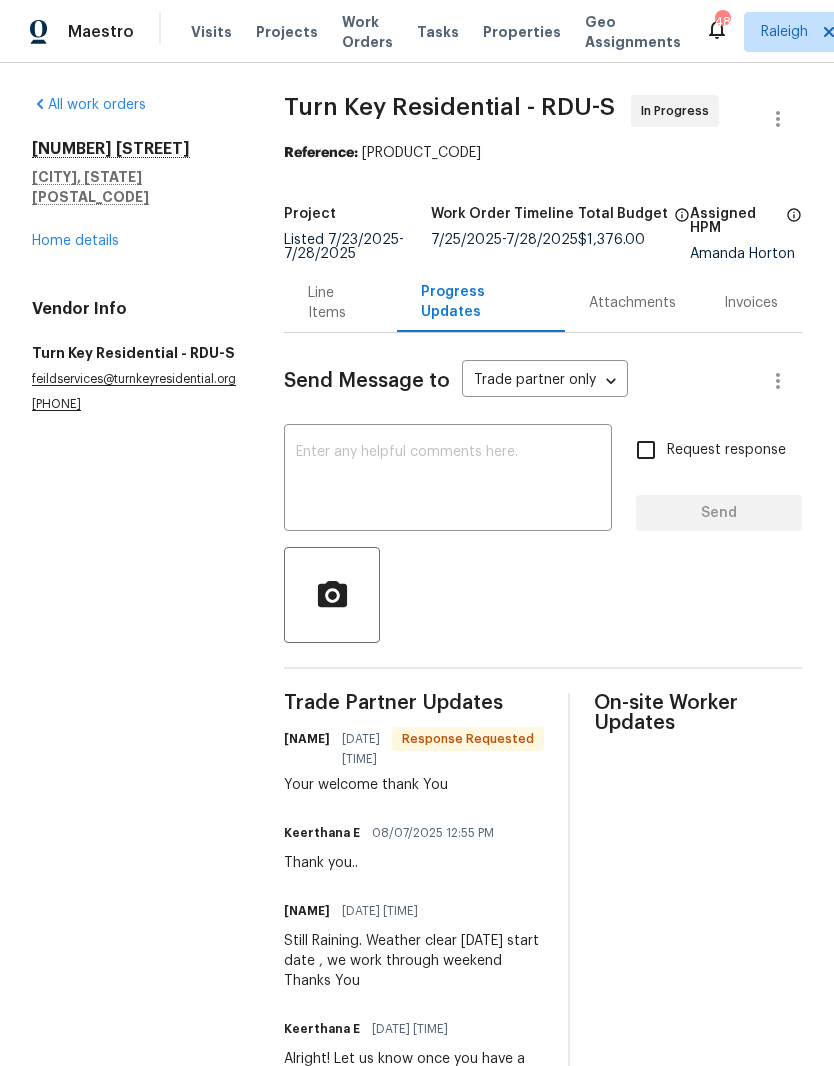 click on "Home details" at bounding box center [75, 241] 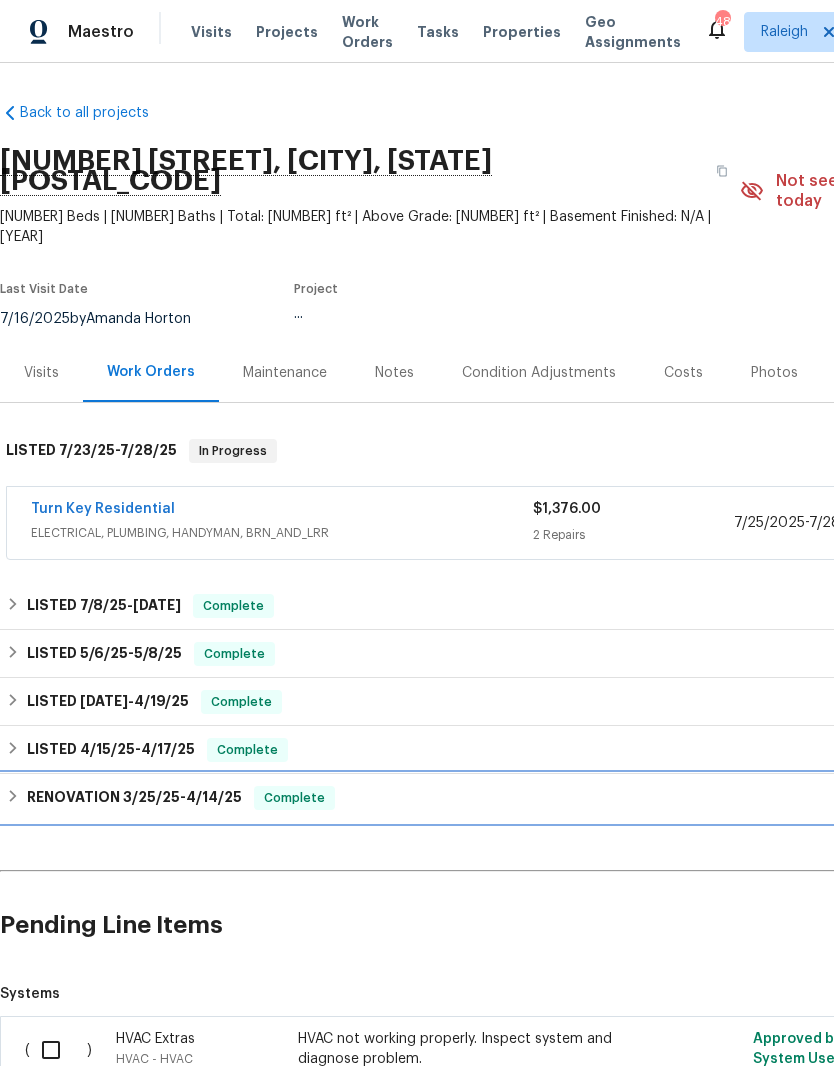 click on "RENOVATION   [DATE]  -  [DATE]" at bounding box center [134, 798] 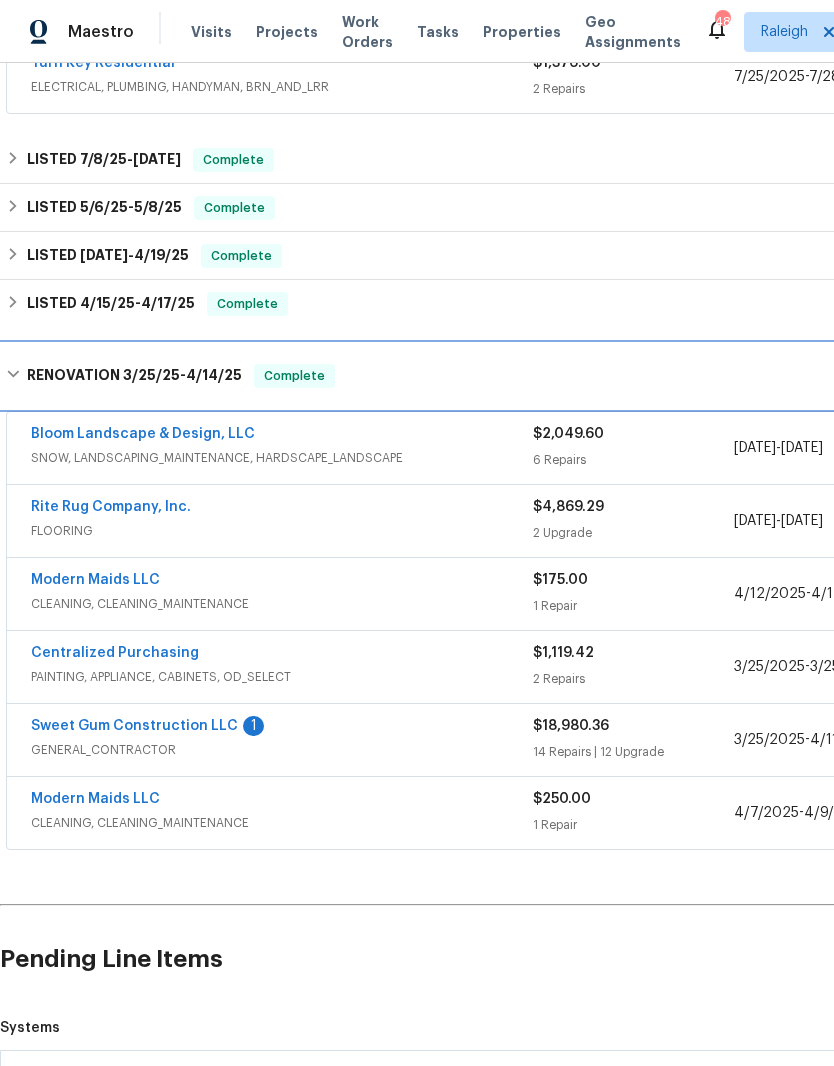 scroll, scrollTop: 448, scrollLeft: 0, axis: vertical 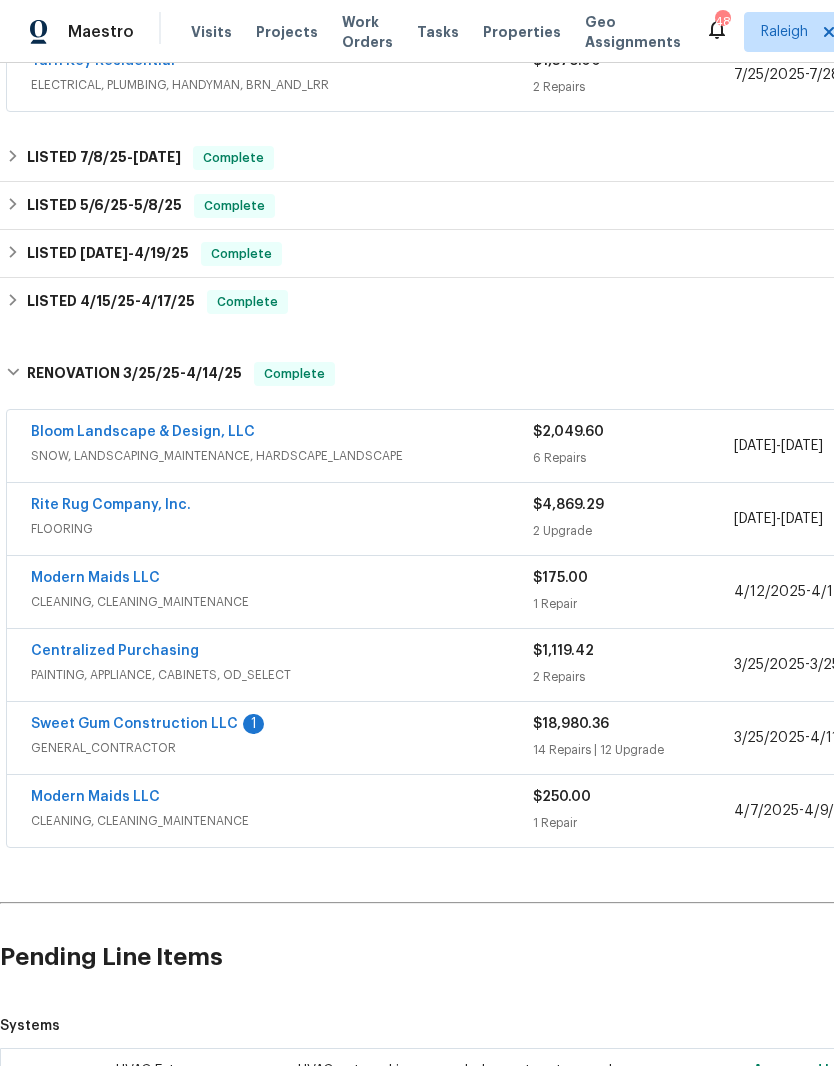 click on "Bloom Landscape & Design, LLC" at bounding box center (143, 432) 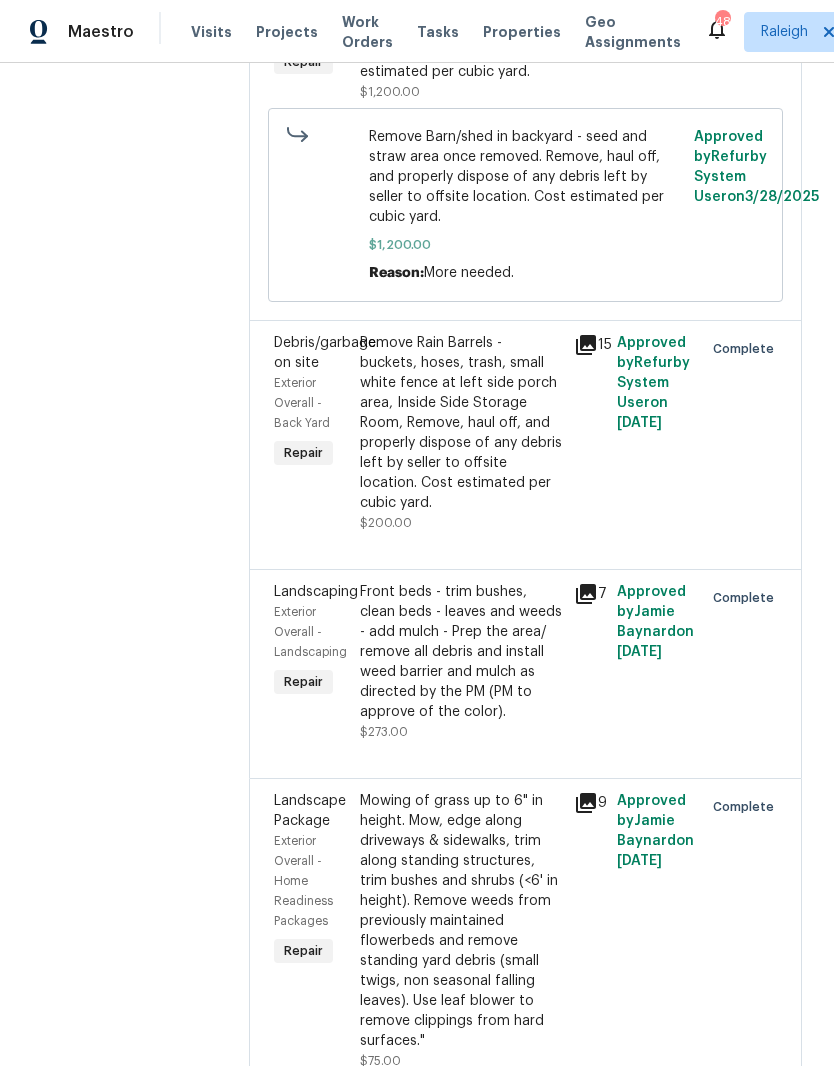 scroll, scrollTop: 954, scrollLeft: 0, axis: vertical 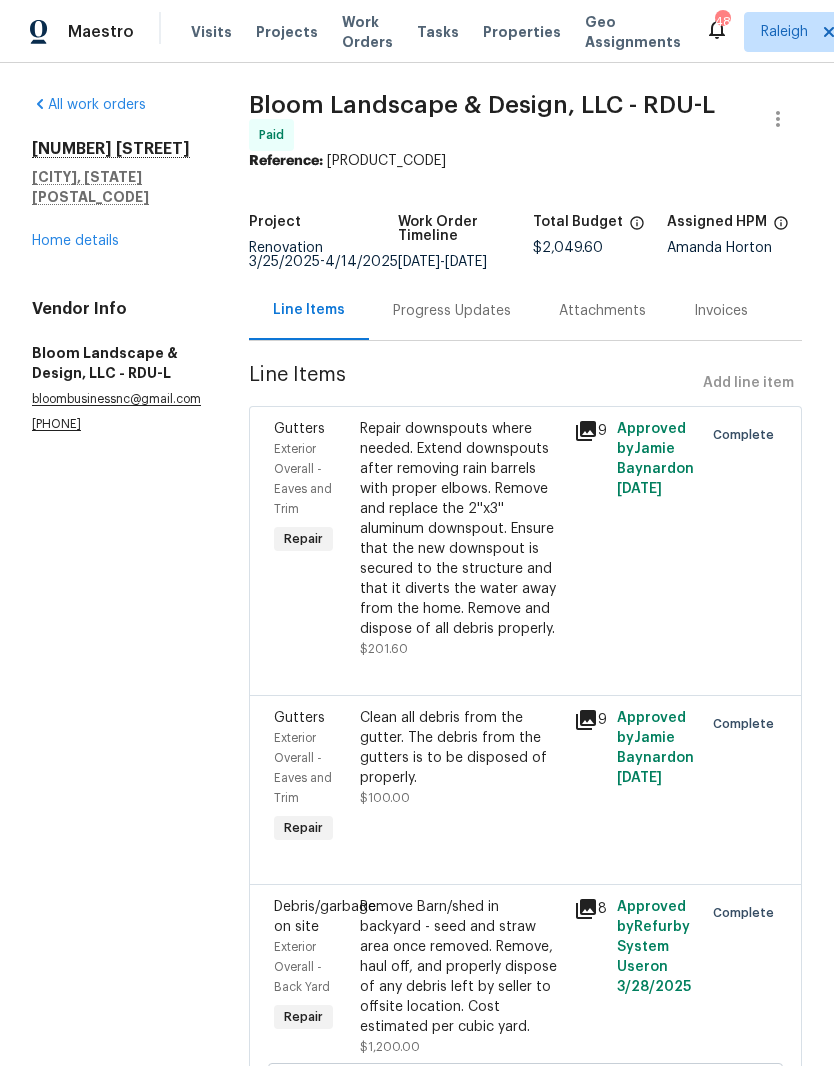 click on "Home details" at bounding box center (75, 241) 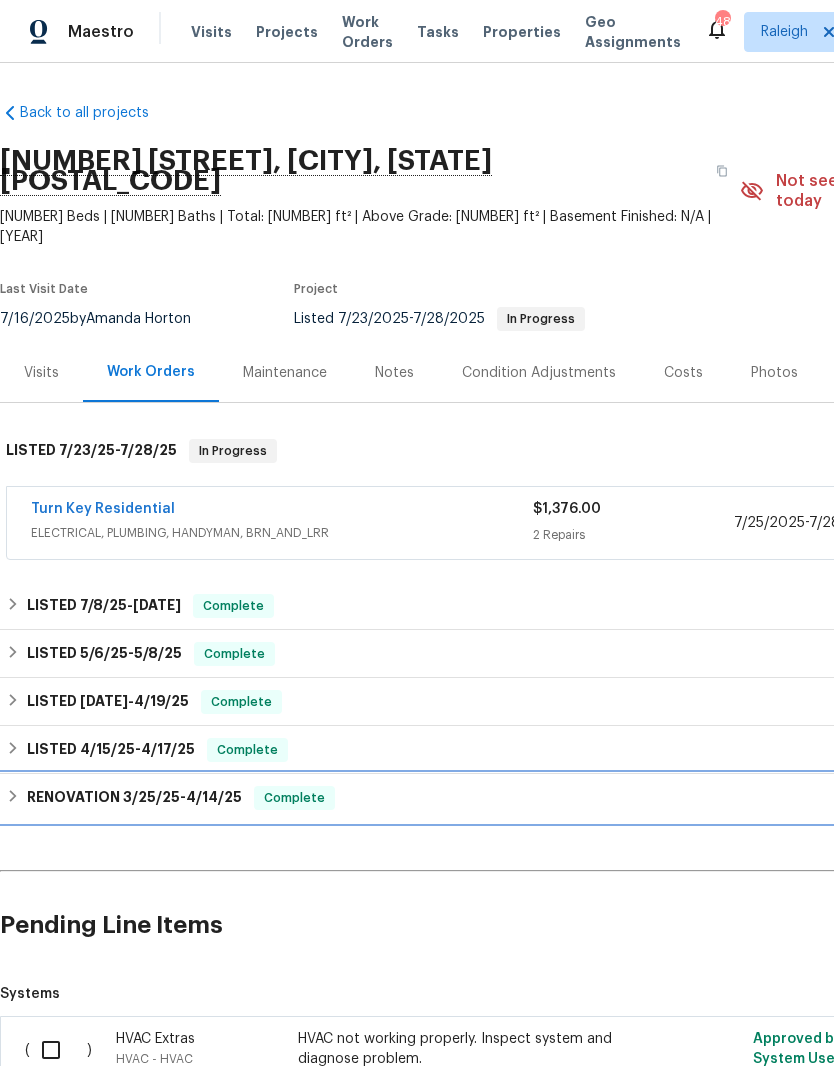 click on "RENOVATION   [DATE]  -  [DATE]" at bounding box center [134, 798] 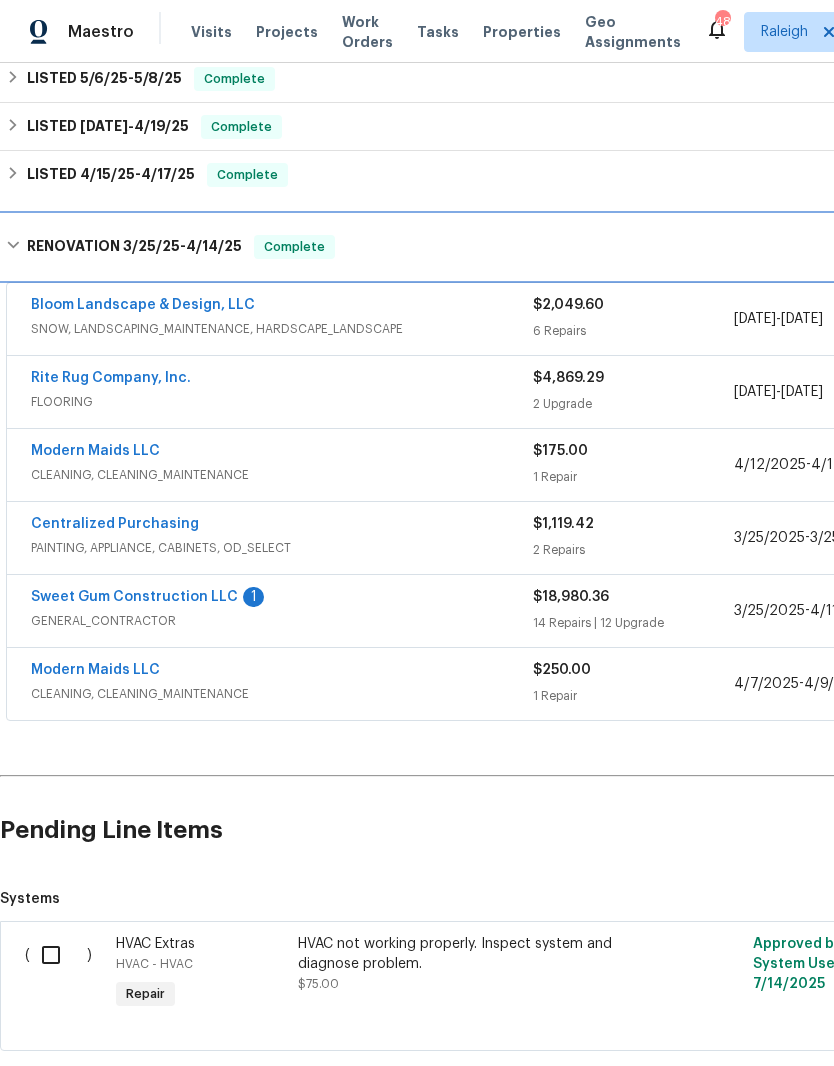 scroll, scrollTop: 574, scrollLeft: 0, axis: vertical 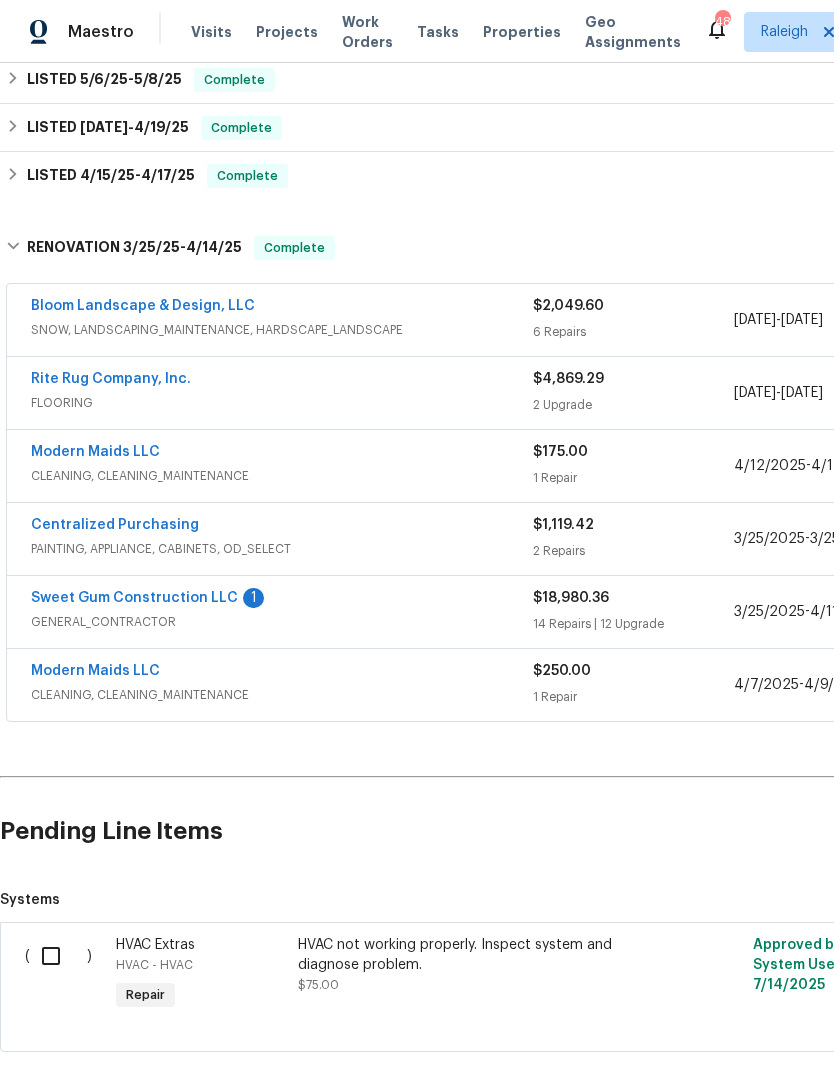 click on "Sweet Gum Construction LLC" at bounding box center (134, 598) 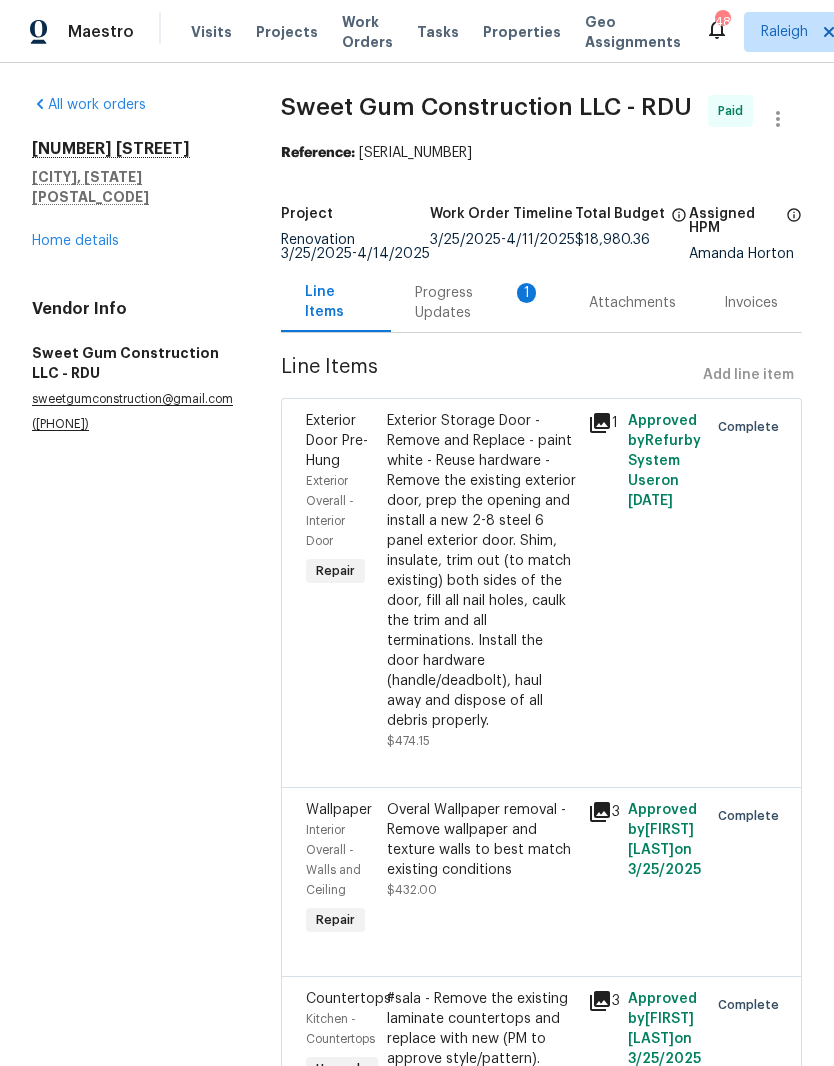 click on "Progress Updates 1" at bounding box center (478, 303) 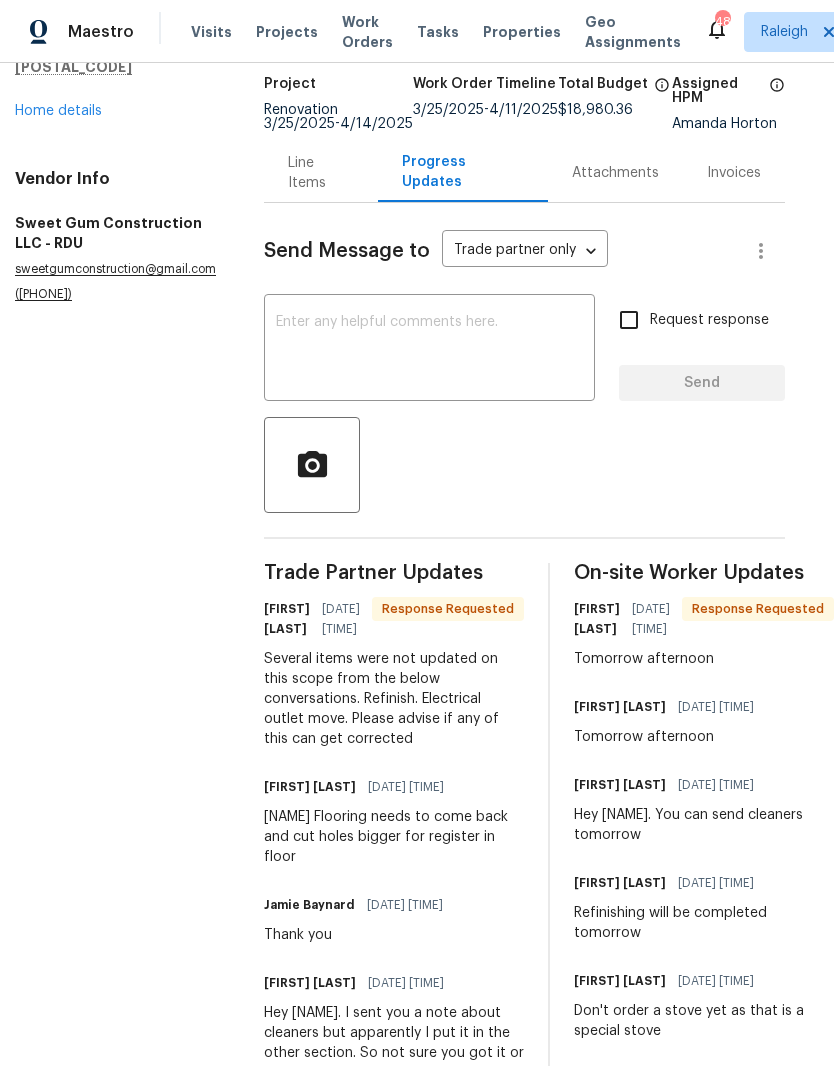 scroll, scrollTop: 131, scrollLeft: 38, axis: both 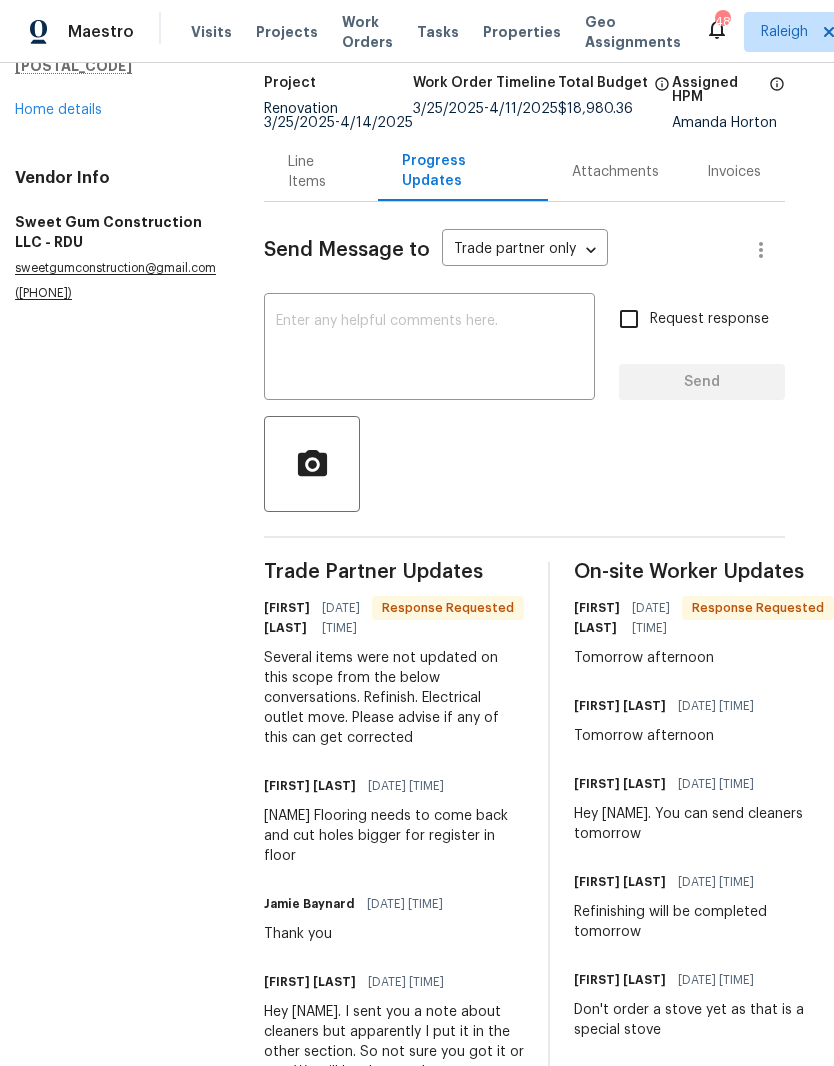 click on "Line Items" at bounding box center [321, 172] 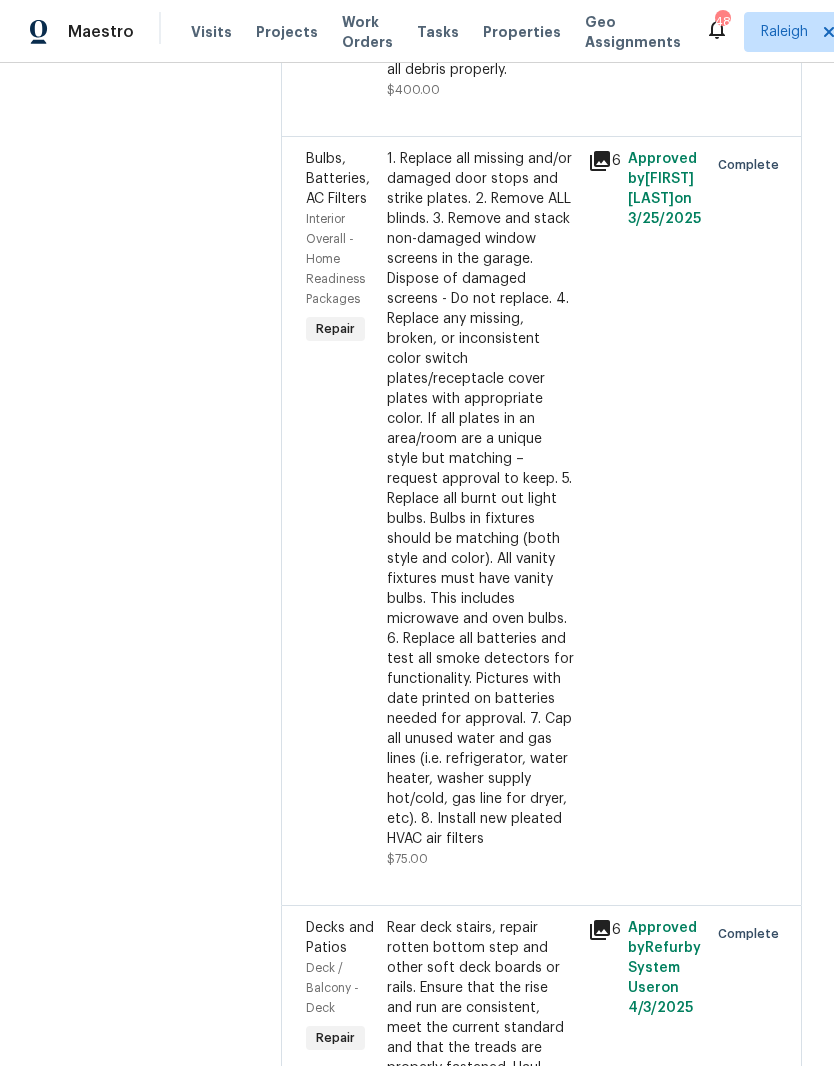 scroll, scrollTop: 8583, scrollLeft: 0, axis: vertical 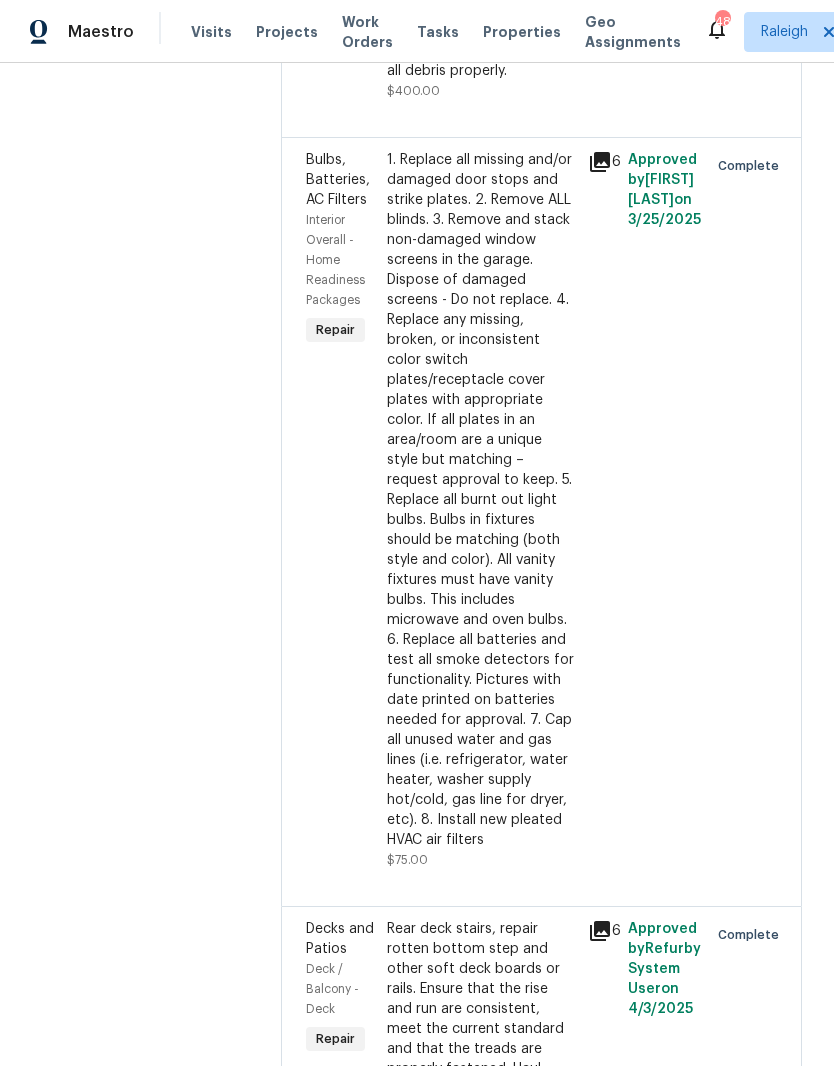 click on "Rear deck stairs, repair rotten bottom step and other soft deck boards or rails. Ensure that the rise and run are consistent, meet the current standard and that the treads are properly fastened. Haul away and dispose of all debris." at bounding box center (481, 1019) 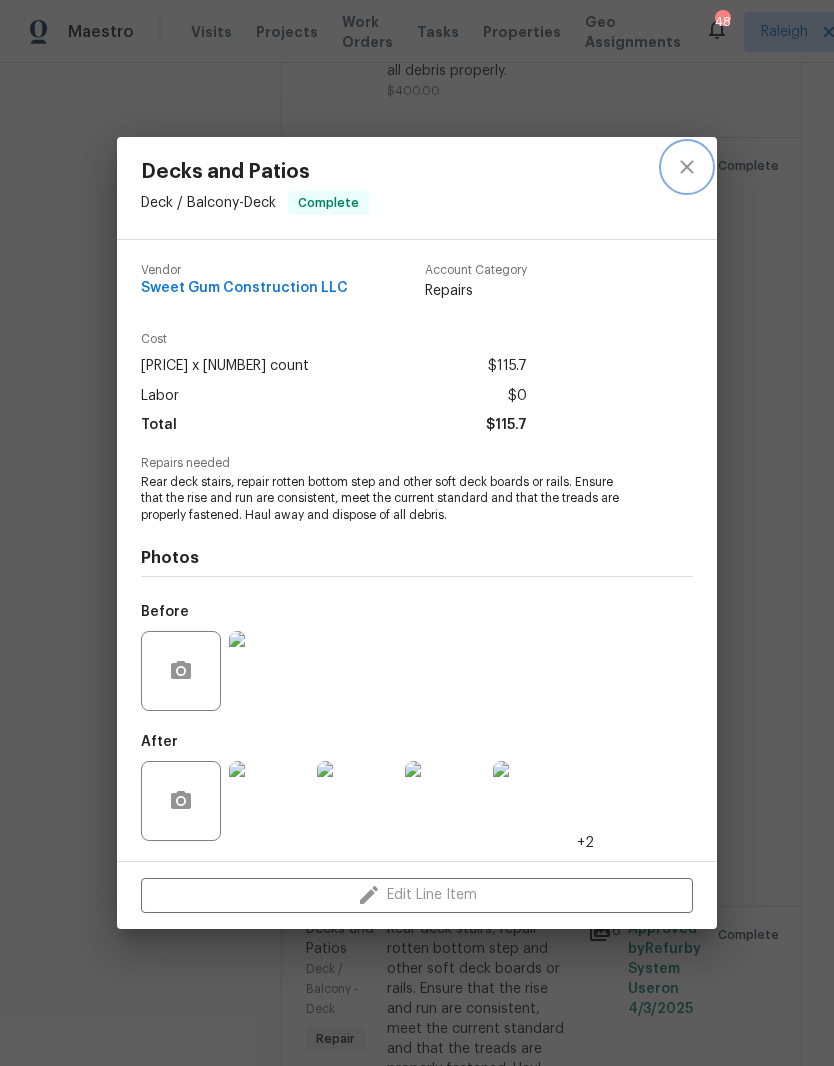 click 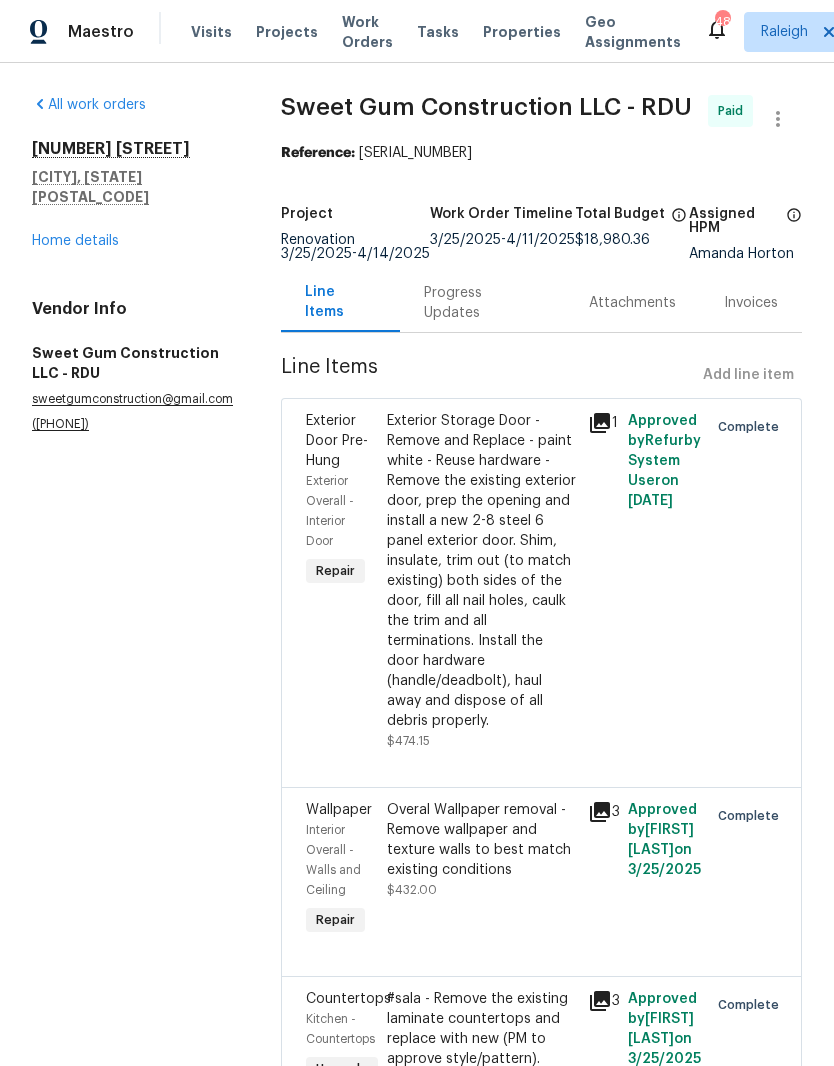 scroll, scrollTop: 0, scrollLeft: 0, axis: both 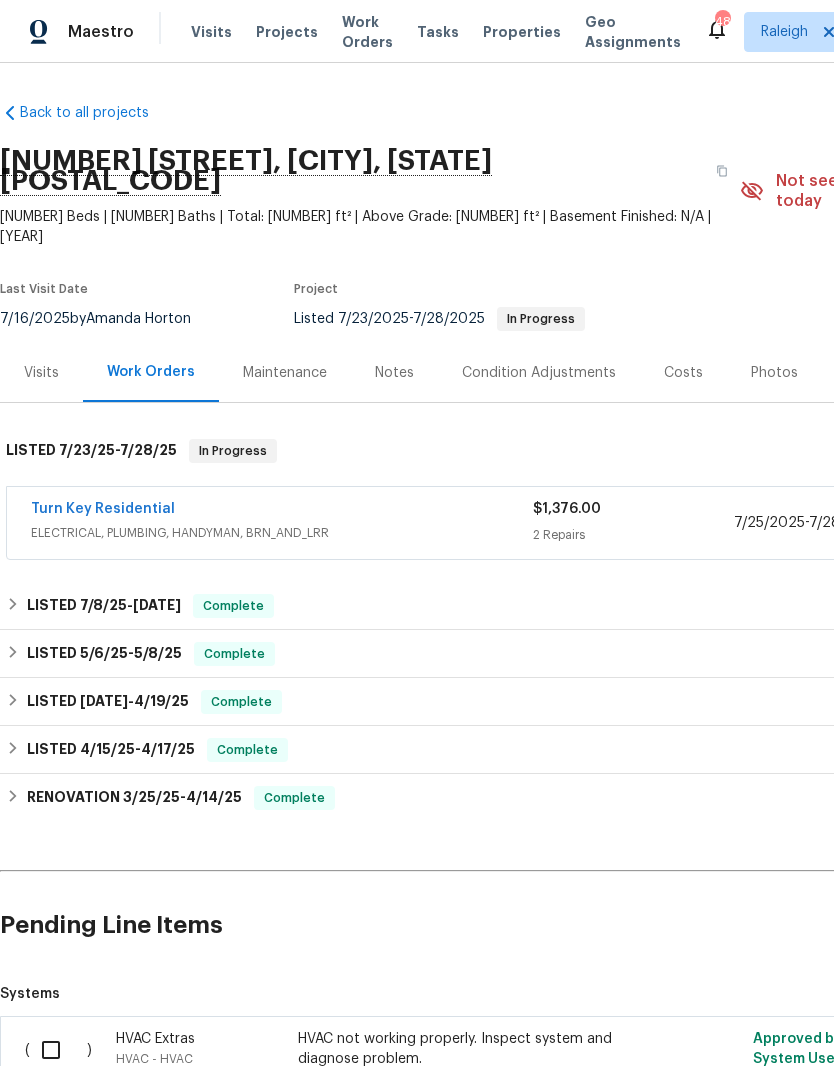 click on "Visits" at bounding box center (41, 372) 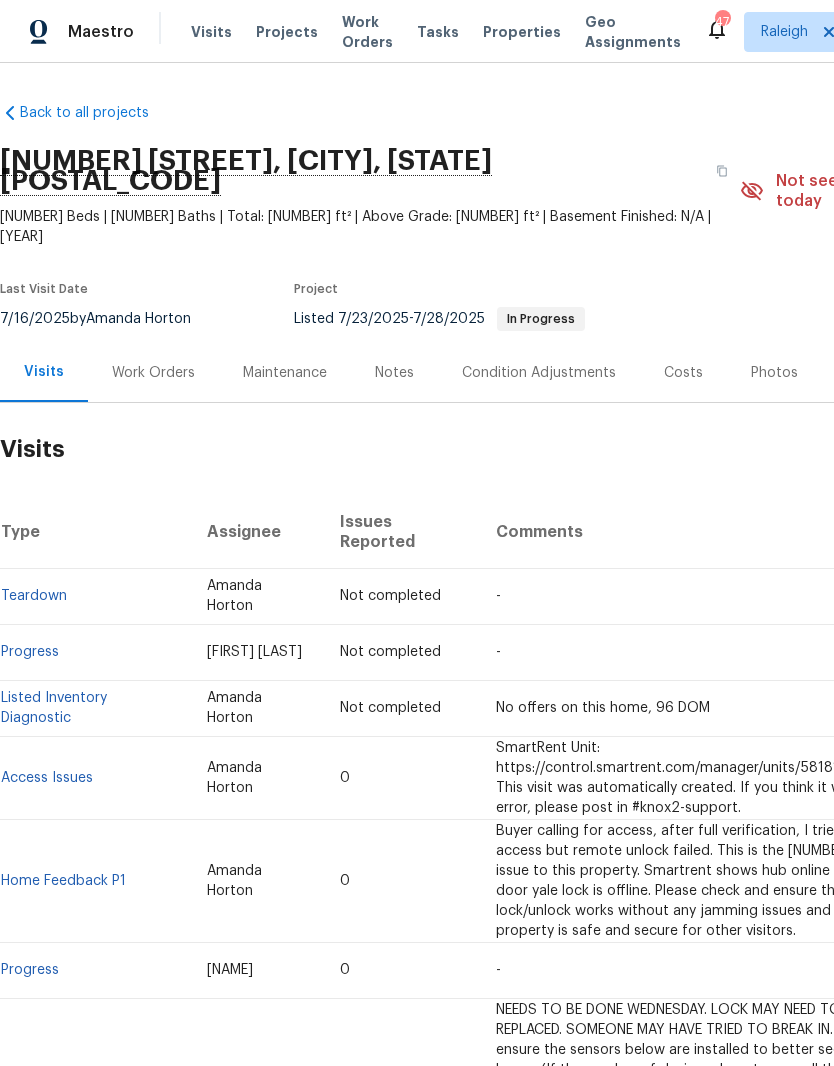 scroll, scrollTop: 0, scrollLeft: 0, axis: both 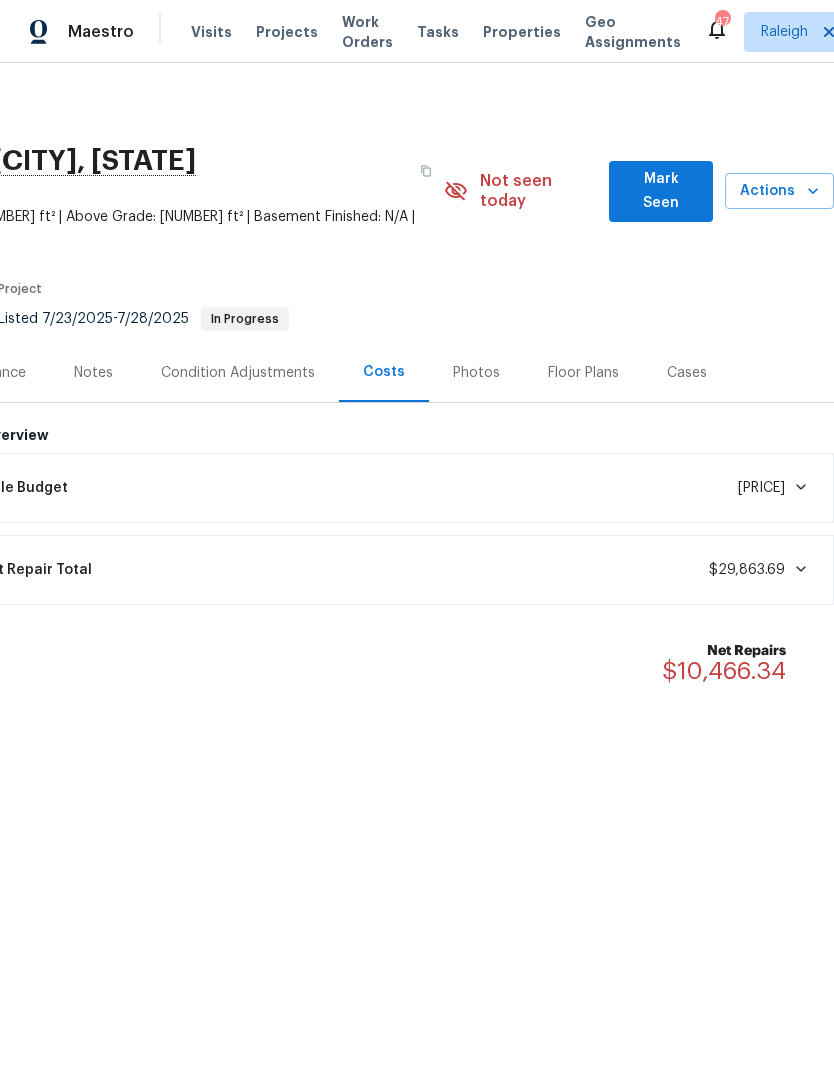 click on "Condition Adjustments" at bounding box center [238, 372] 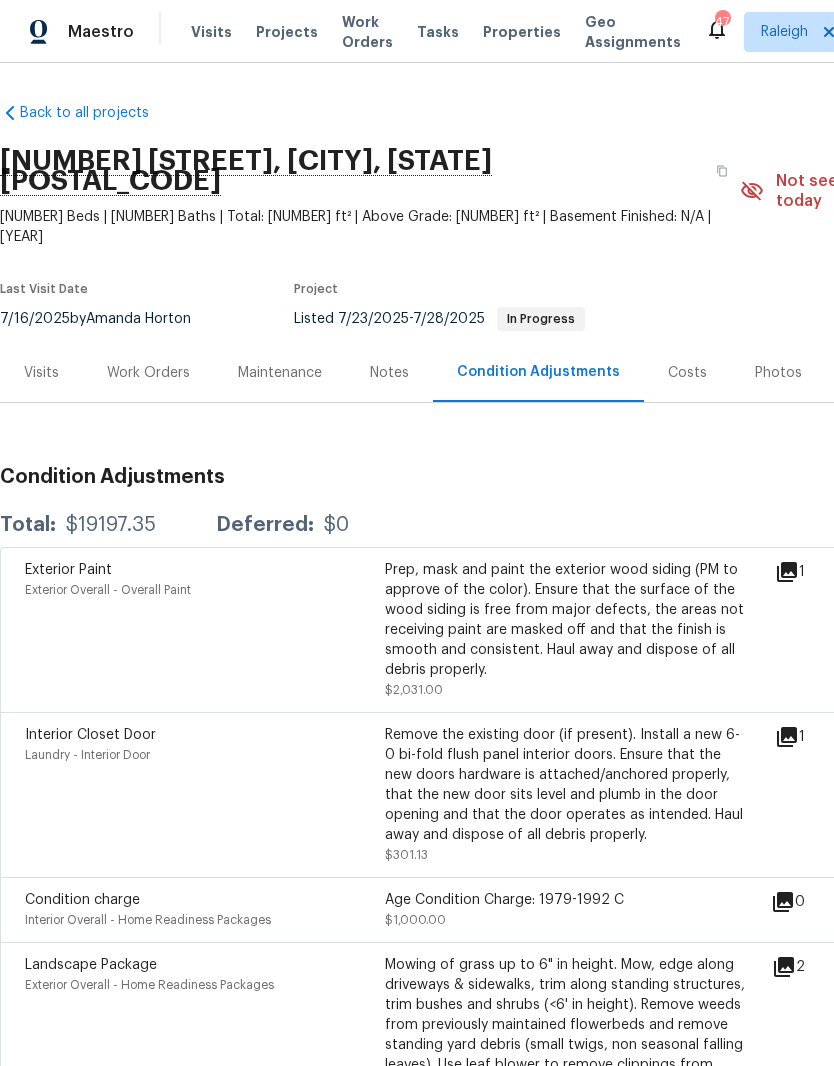 scroll, scrollTop: 0, scrollLeft: 0, axis: both 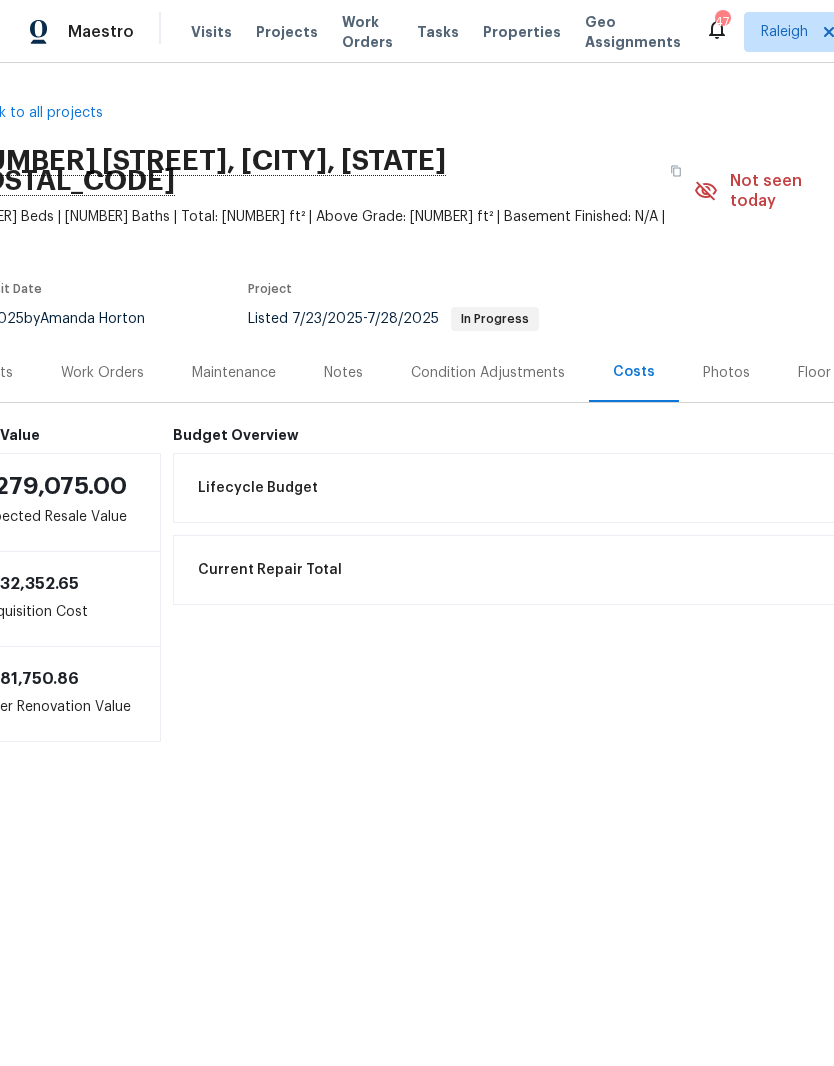 click on "Work Orders" at bounding box center [102, 373] 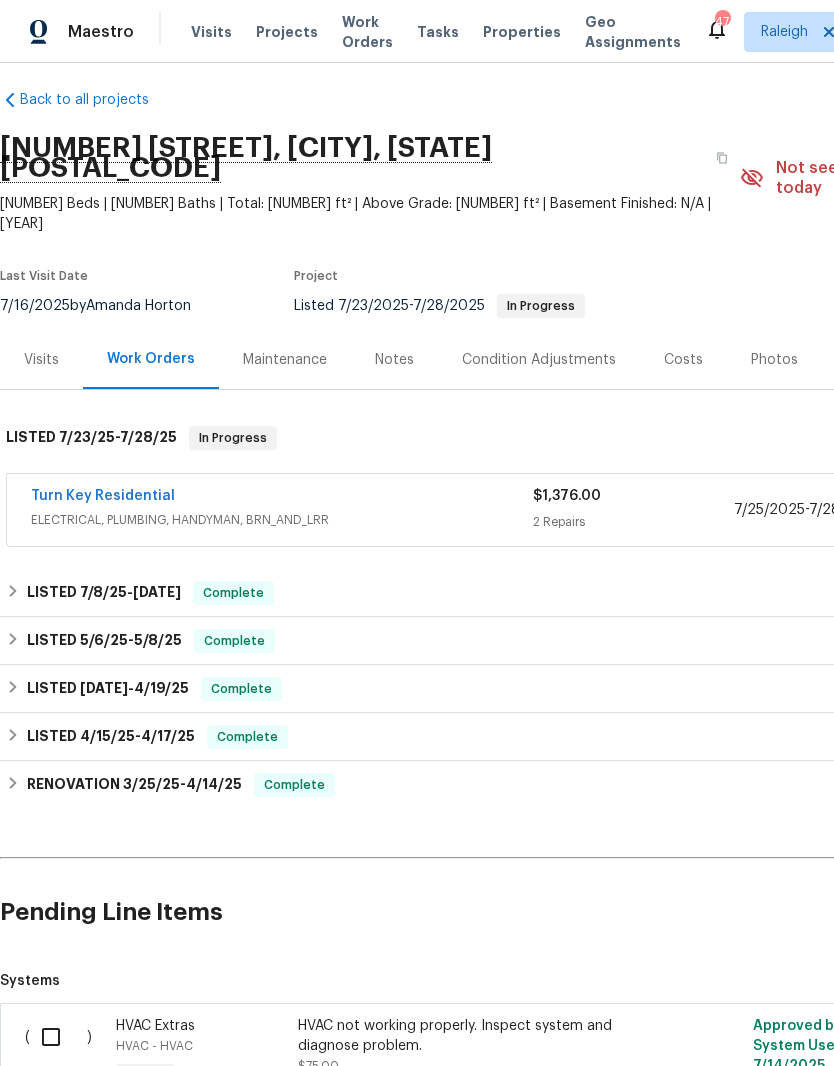 scroll, scrollTop: 14, scrollLeft: 0, axis: vertical 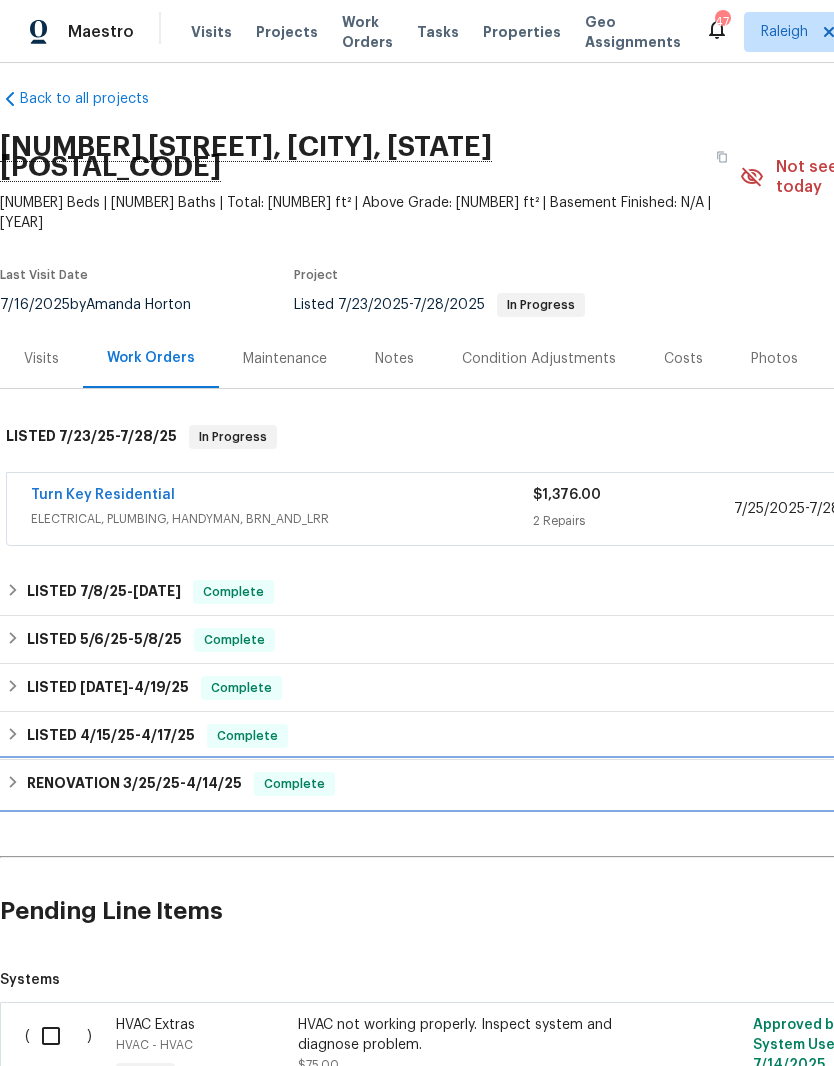 click on "RENOVATION   [DATE]  -  [DATE]" at bounding box center [134, 784] 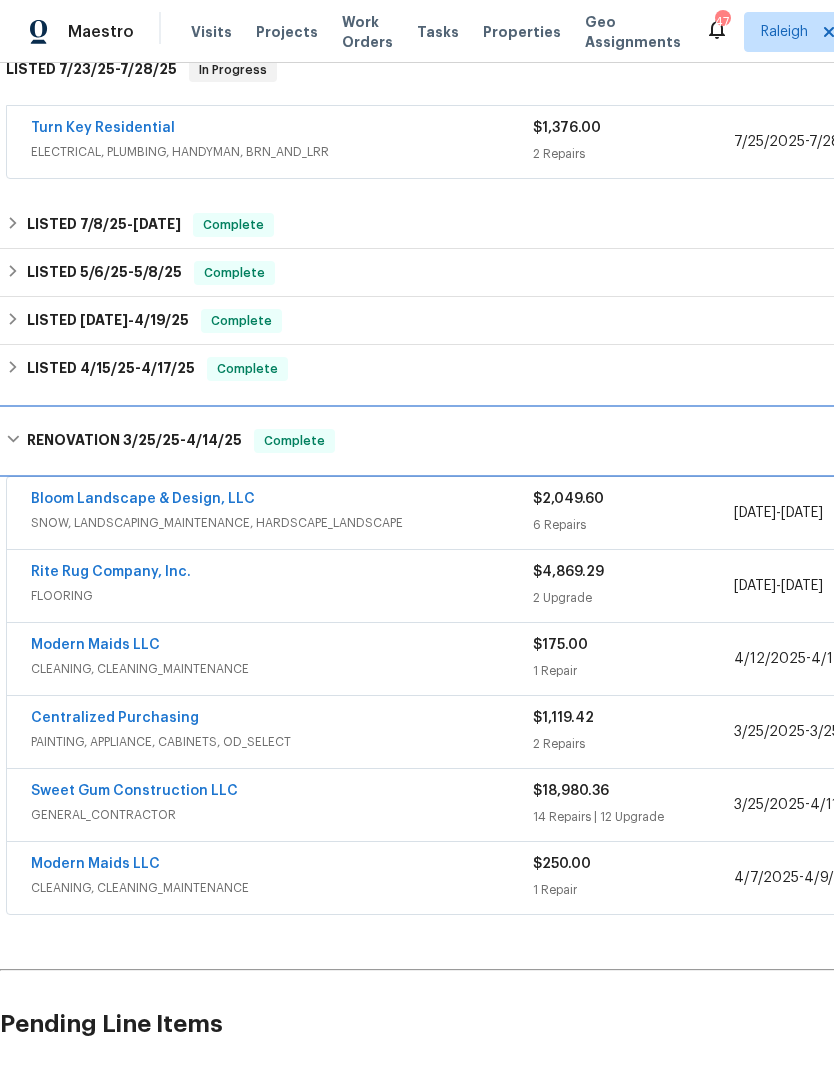 scroll, scrollTop: 383, scrollLeft: 0, axis: vertical 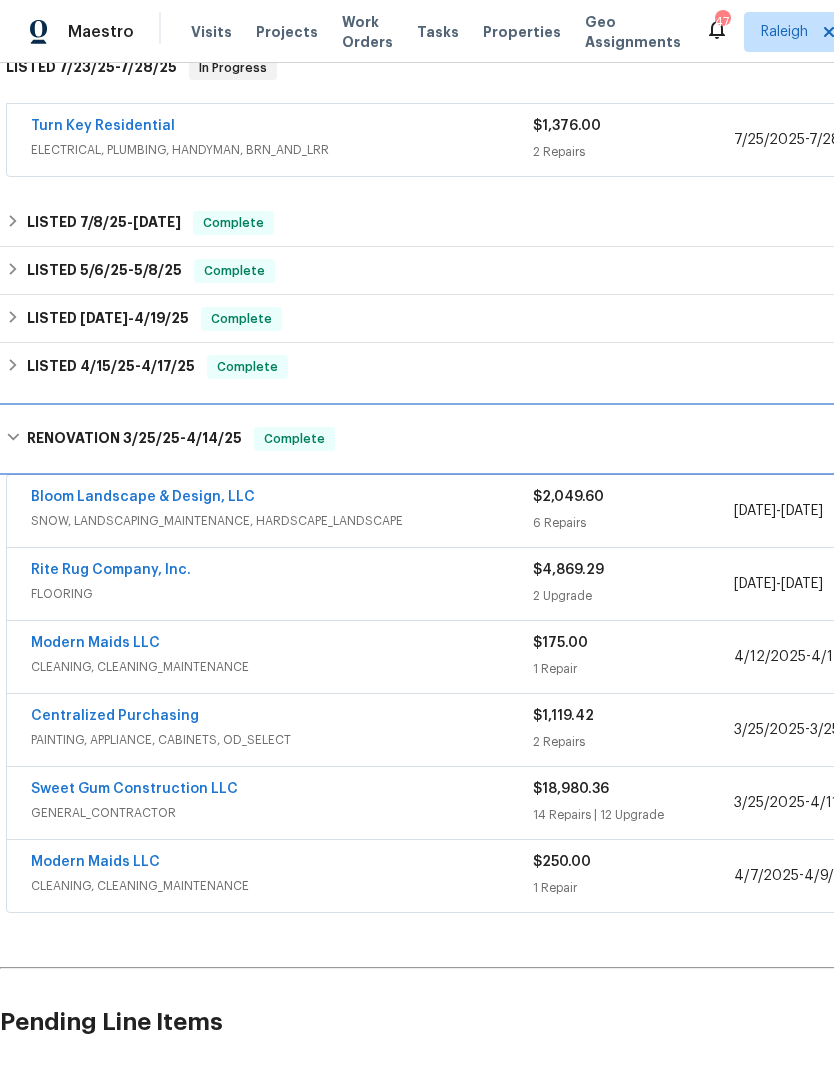 click on "RENOVATION   [DATE]  -  [DATE]" at bounding box center (134, 439) 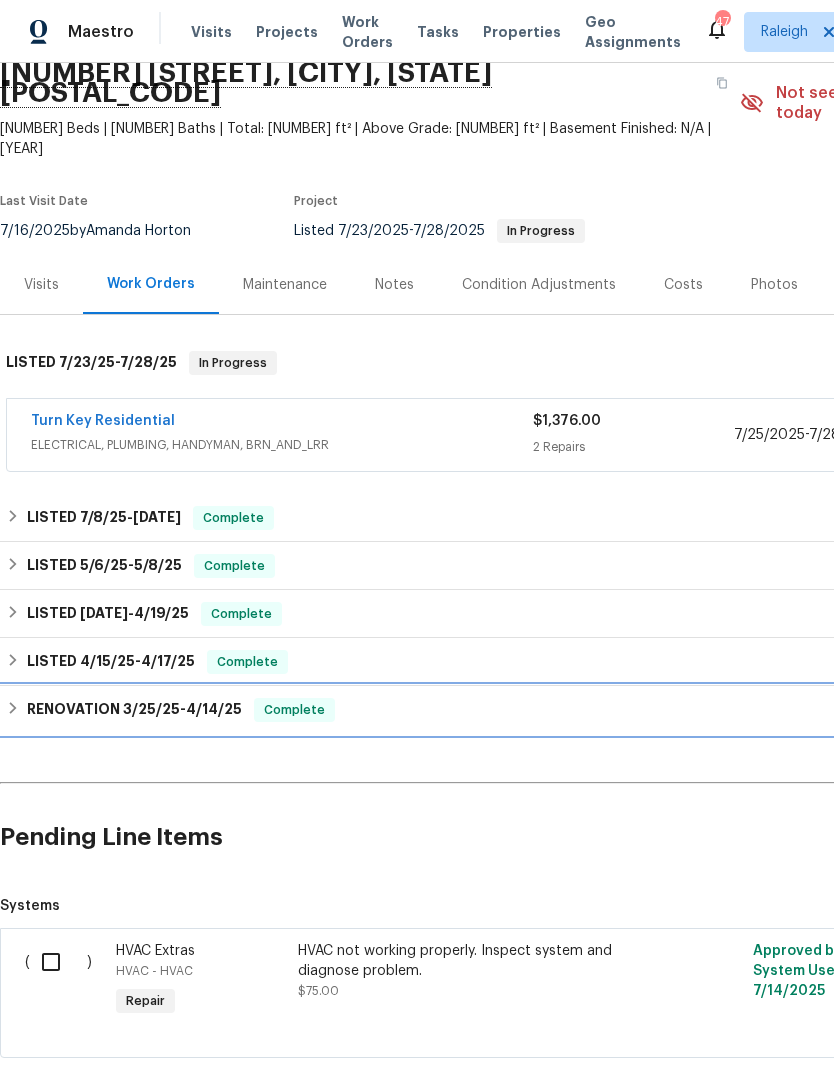 scroll, scrollTop: 87, scrollLeft: 0, axis: vertical 